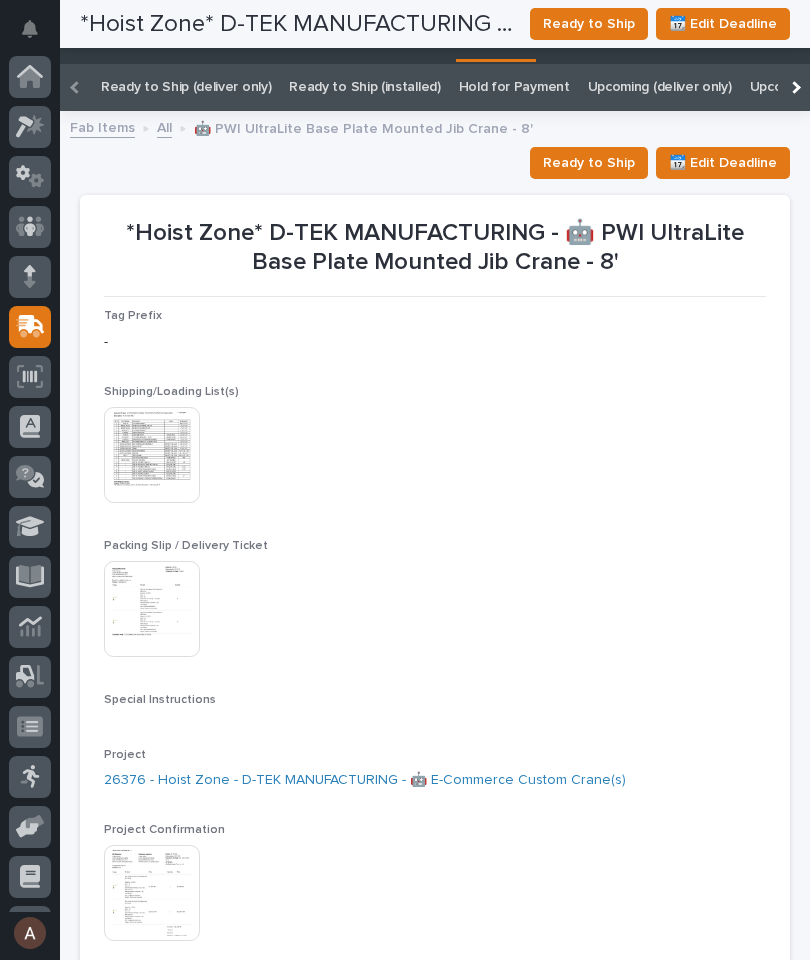 scroll, scrollTop: 0, scrollLeft: 0, axis: both 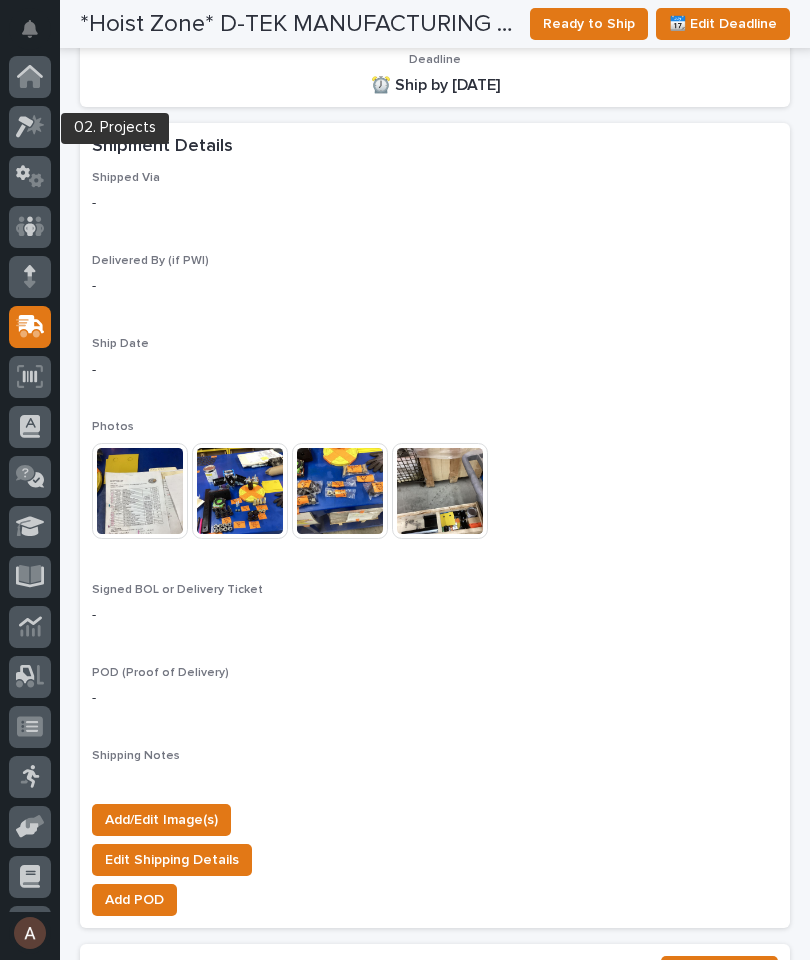 click 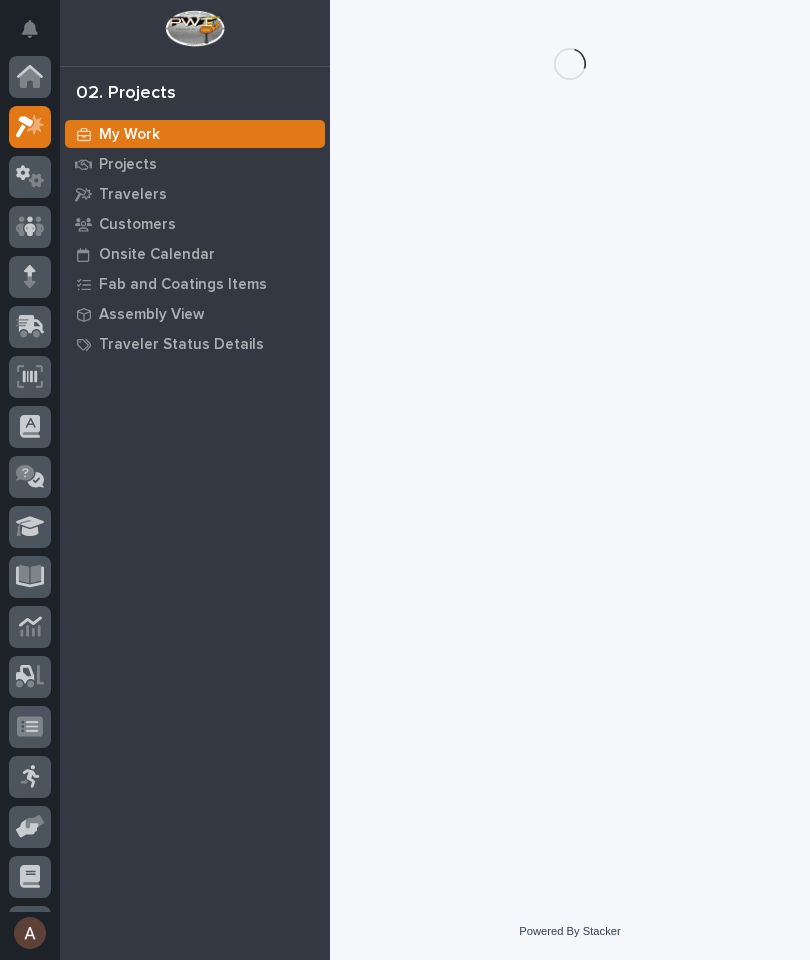 scroll, scrollTop: 50, scrollLeft: 0, axis: vertical 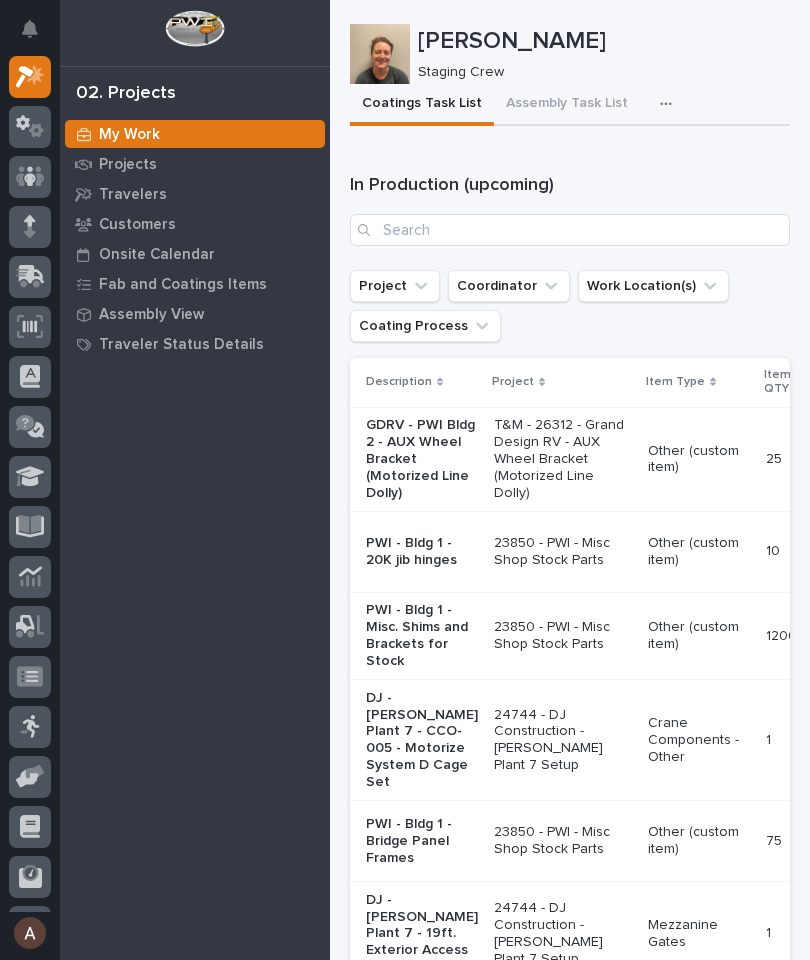 click at bounding box center (670, 104) 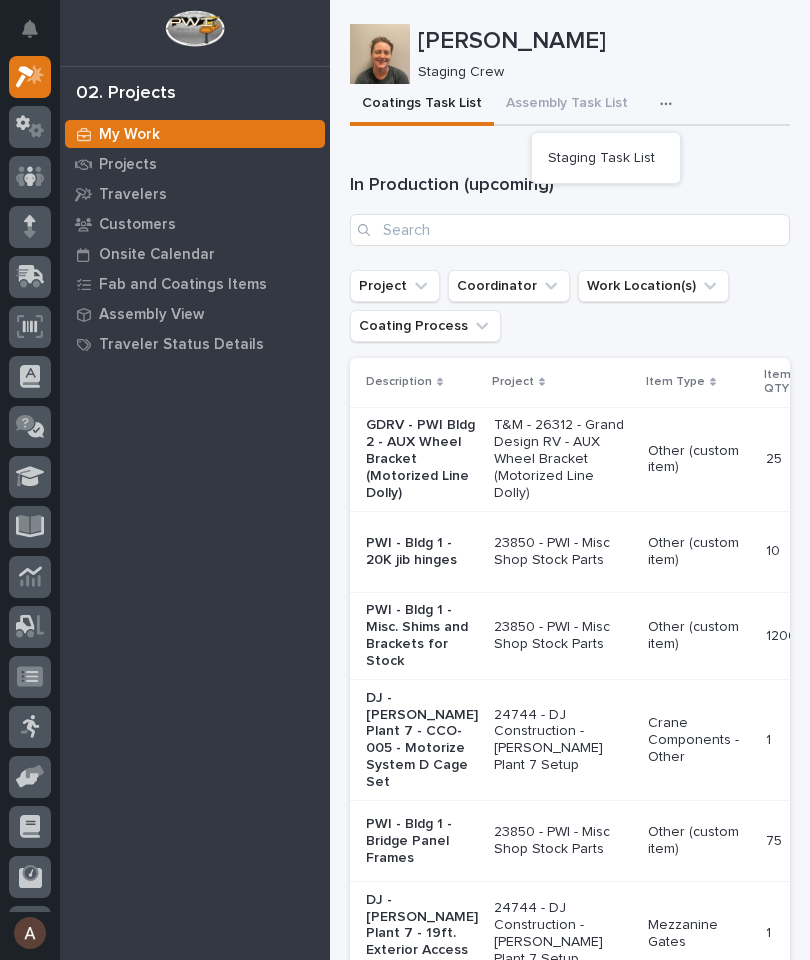 click on "Staging Task List" at bounding box center (601, 158) 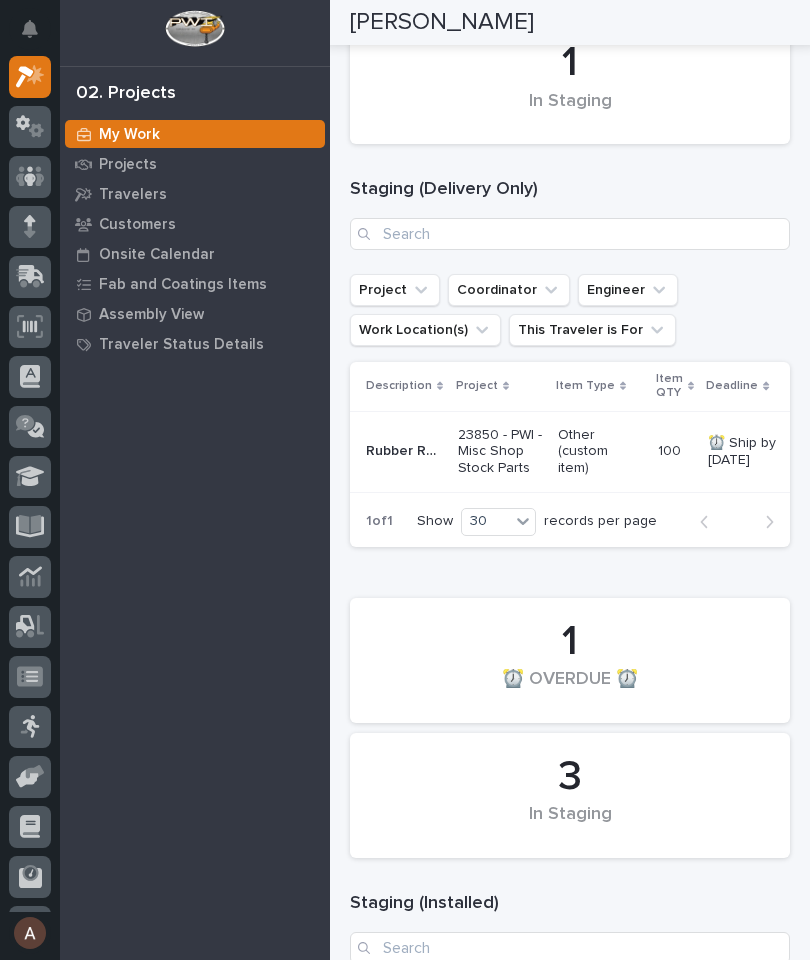 scroll, scrollTop: 345, scrollLeft: 0, axis: vertical 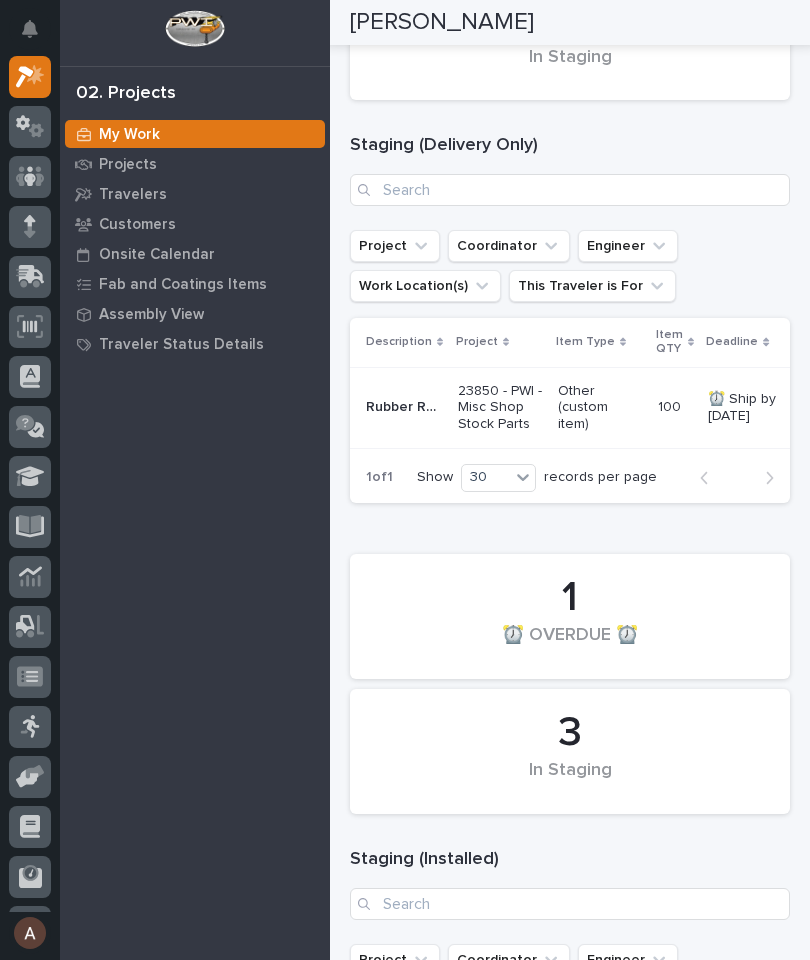 click on "Rubber Roof Brakes" at bounding box center (406, 405) 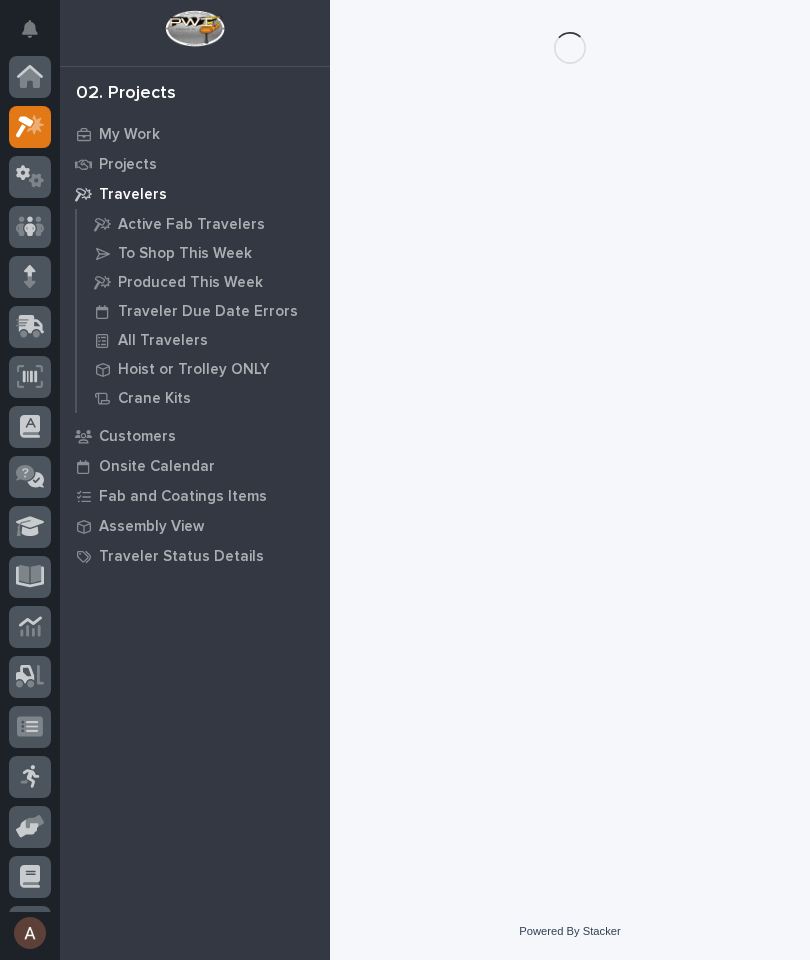 scroll, scrollTop: 0, scrollLeft: 0, axis: both 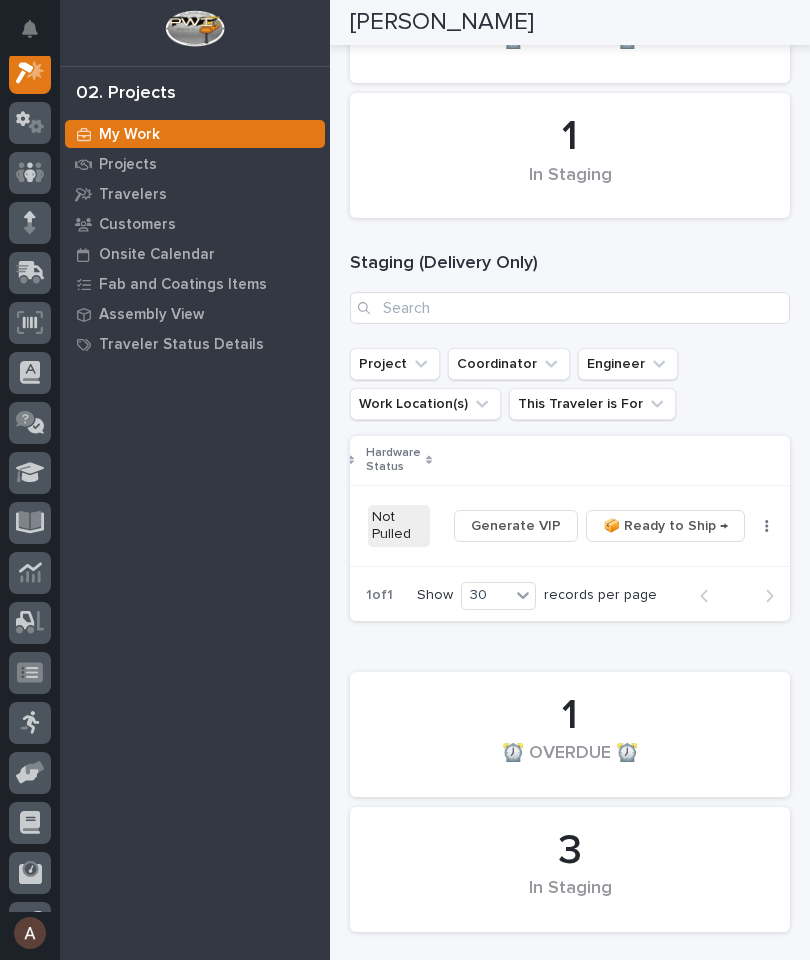 click at bounding box center [767, 526] 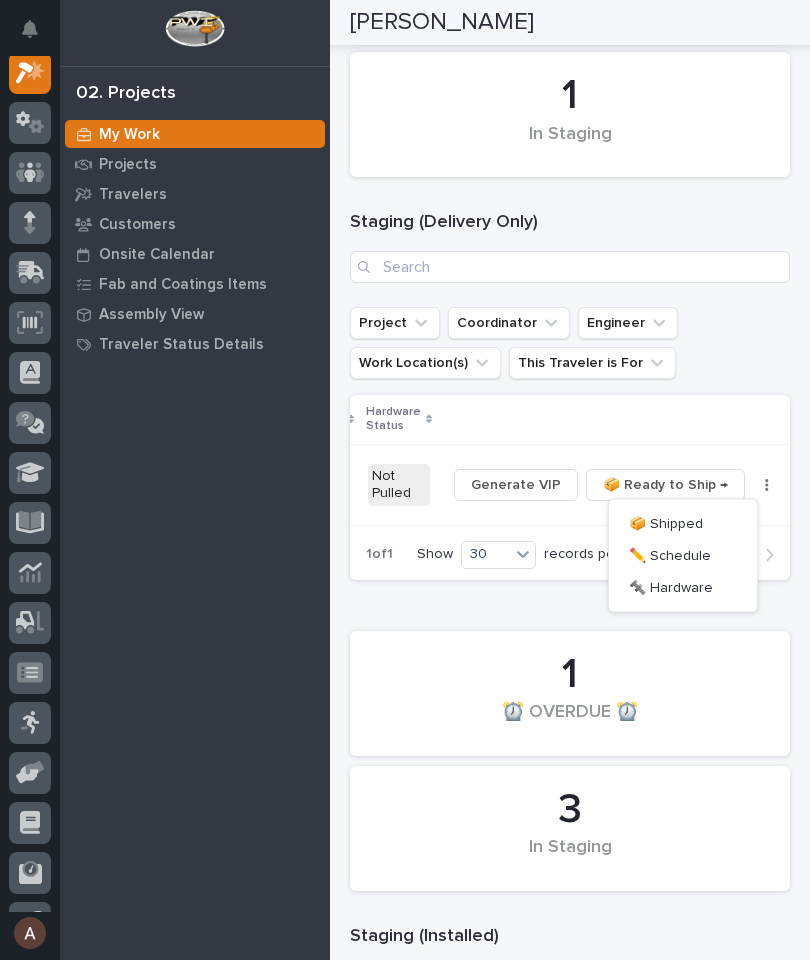 scroll, scrollTop: 239, scrollLeft: 0, axis: vertical 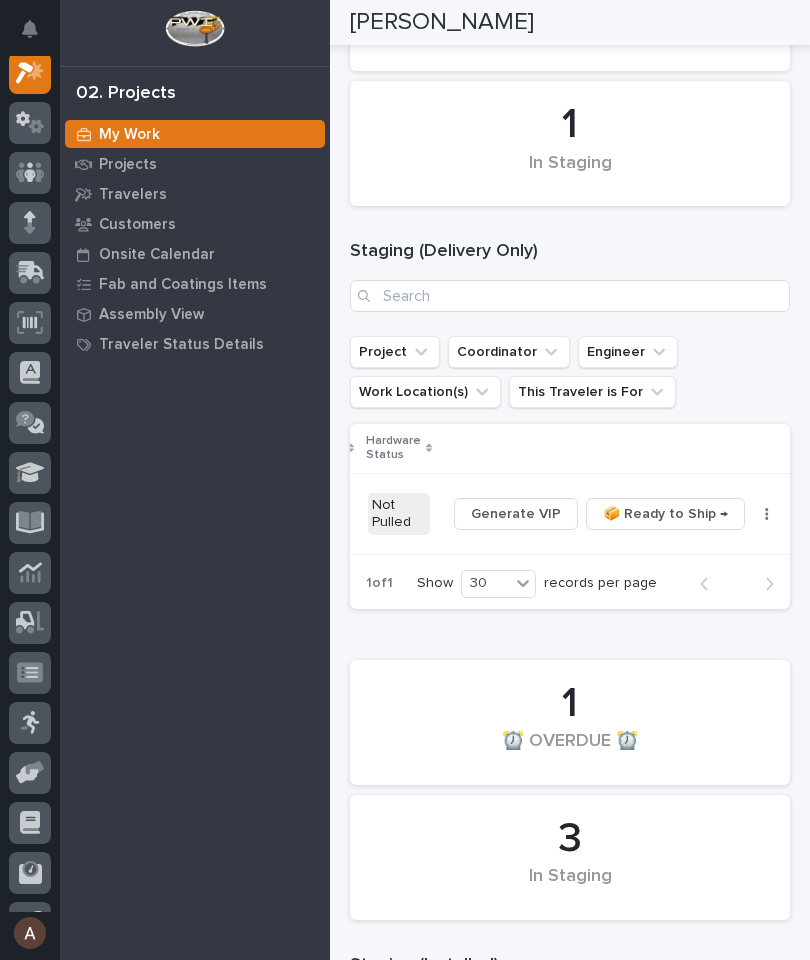 click at bounding box center [625, 448] 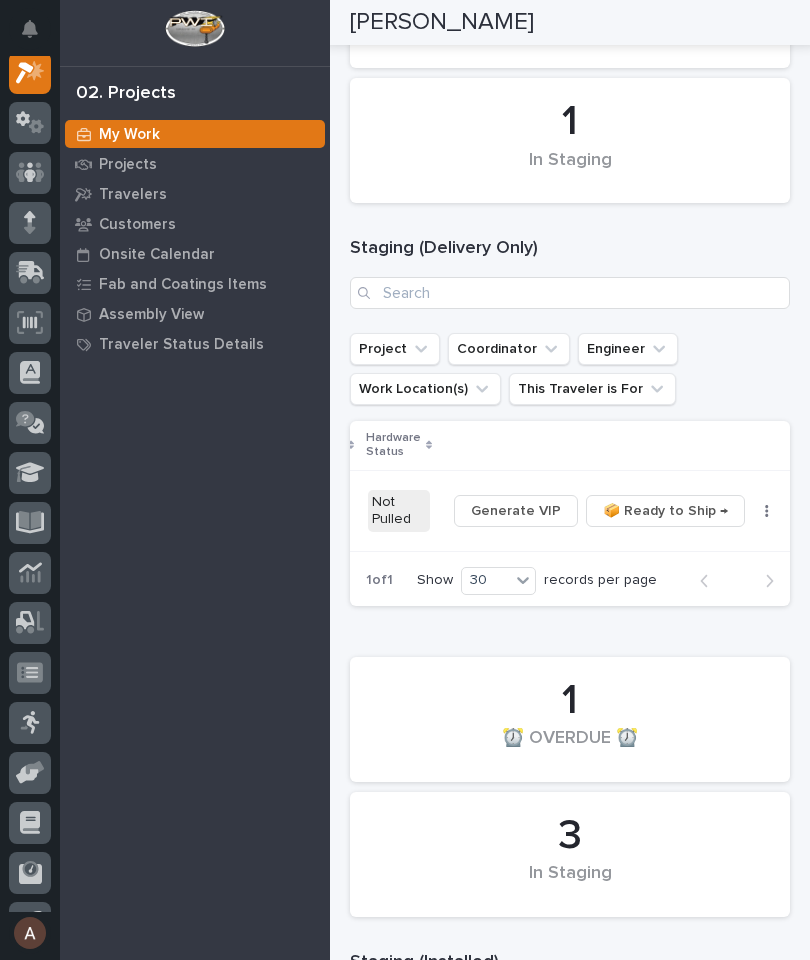 scroll, scrollTop: 252, scrollLeft: 0, axis: vertical 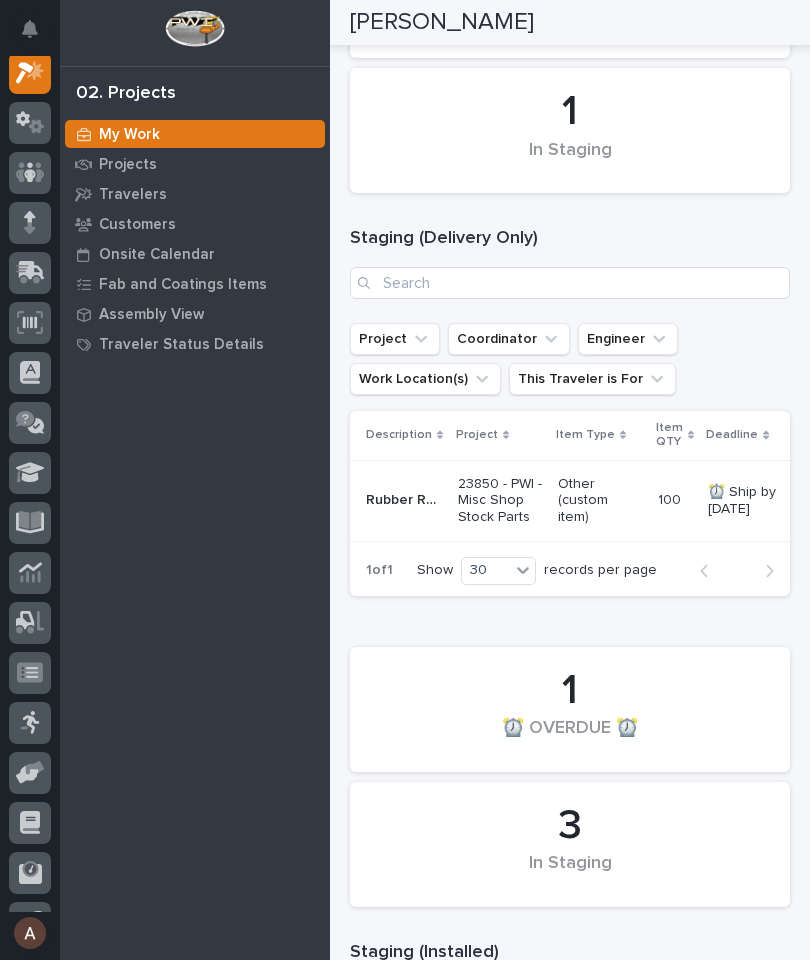 click on "Rubber Roof Brakes" at bounding box center (406, 498) 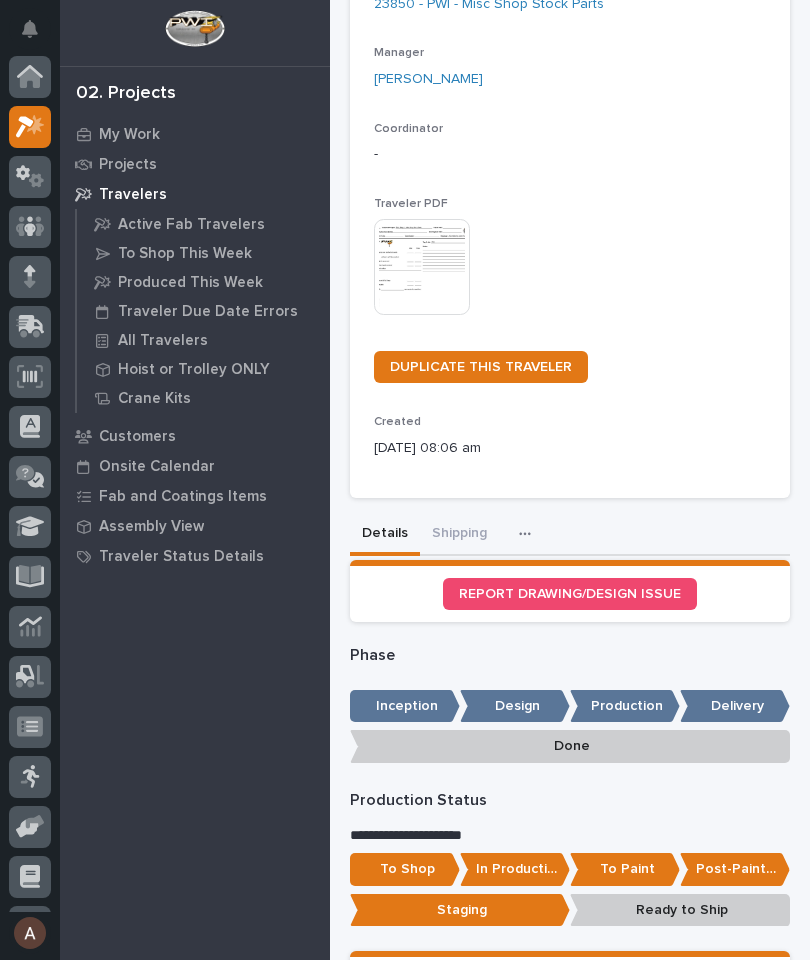 scroll, scrollTop: 50, scrollLeft: 0, axis: vertical 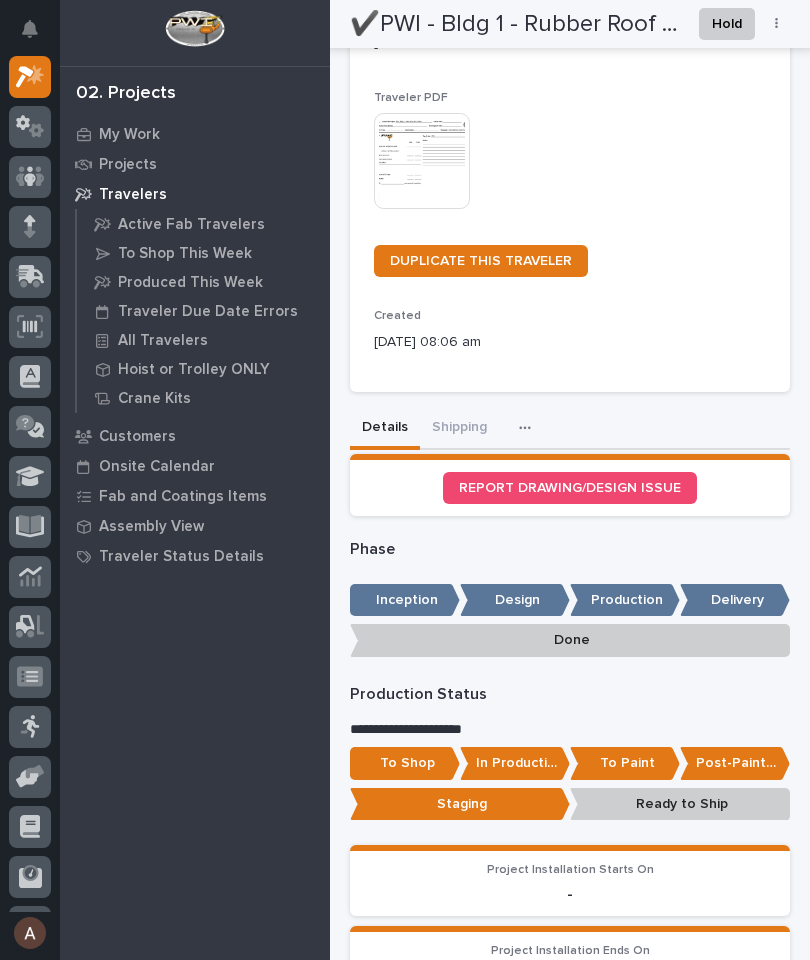 click on "Post-Paint Assembly" at bounding box center [735, 763] 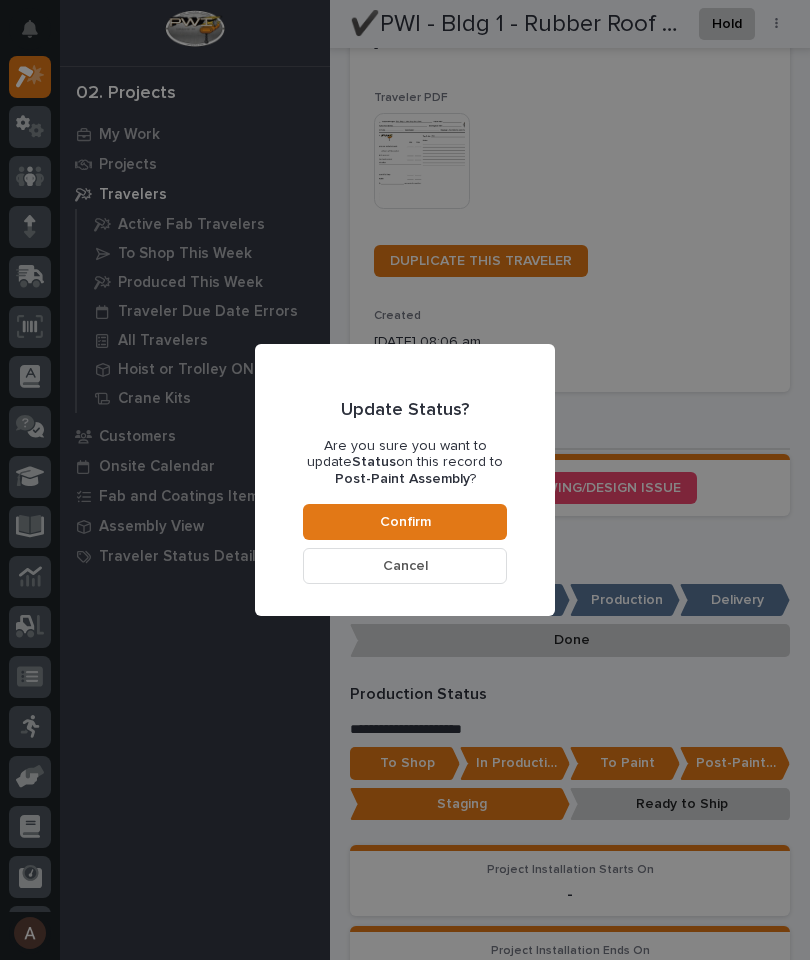click on "Confirm" at bounding box center (405, 522) 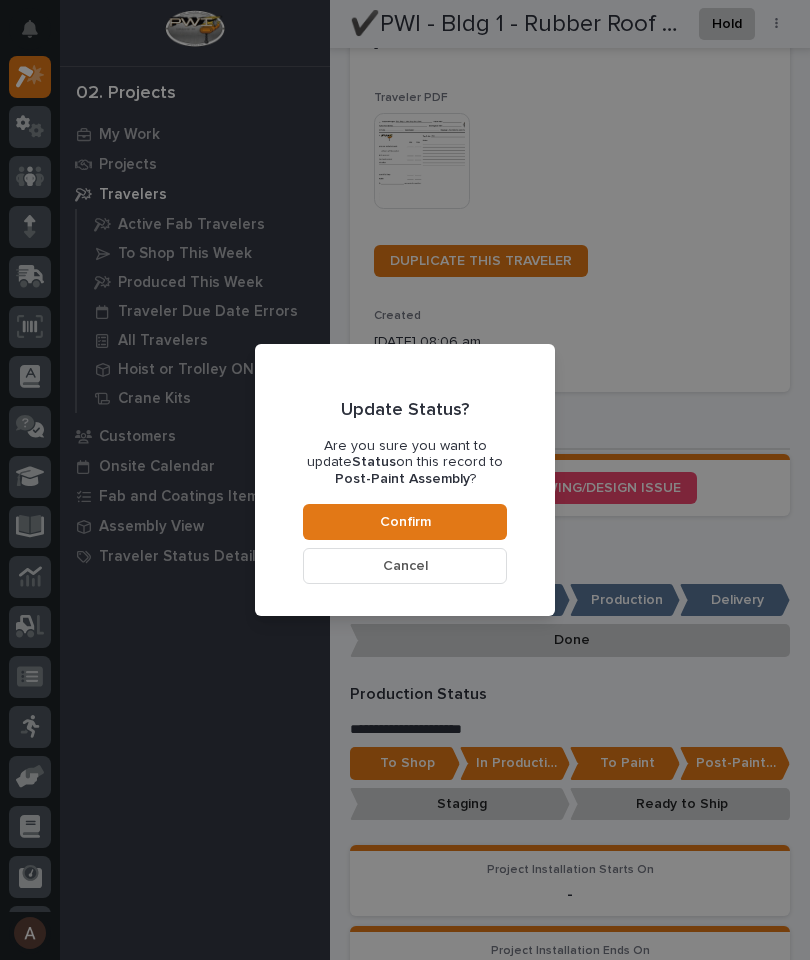 scroll, scrollTop: 776, scrollLeft: 0, axis: vertical 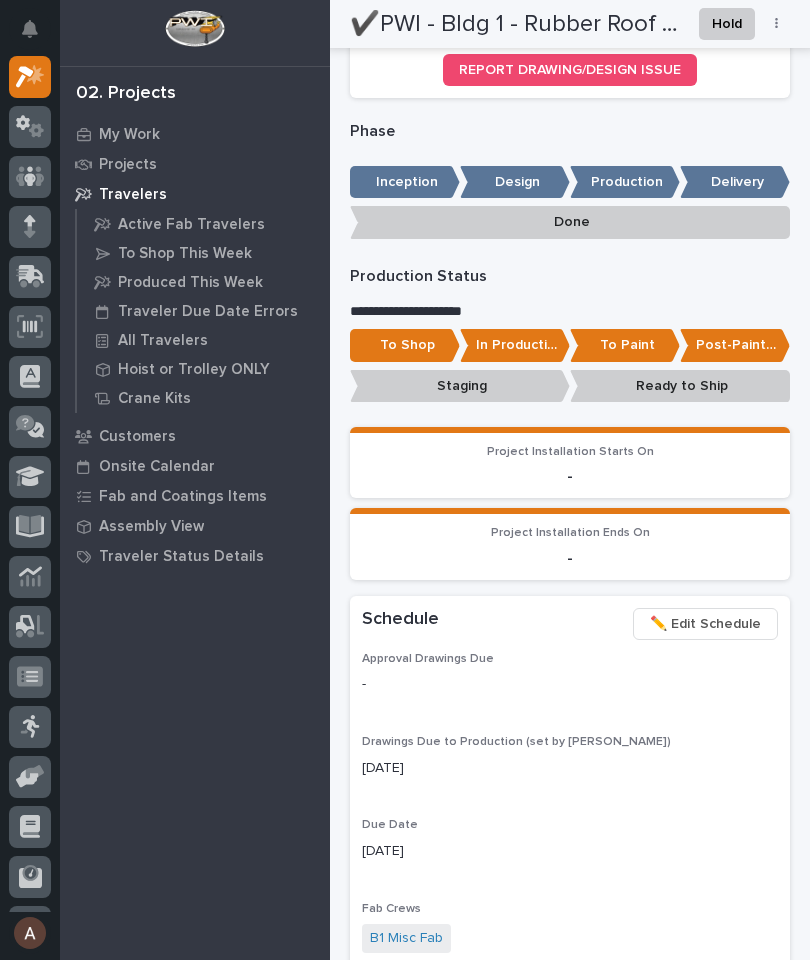 click 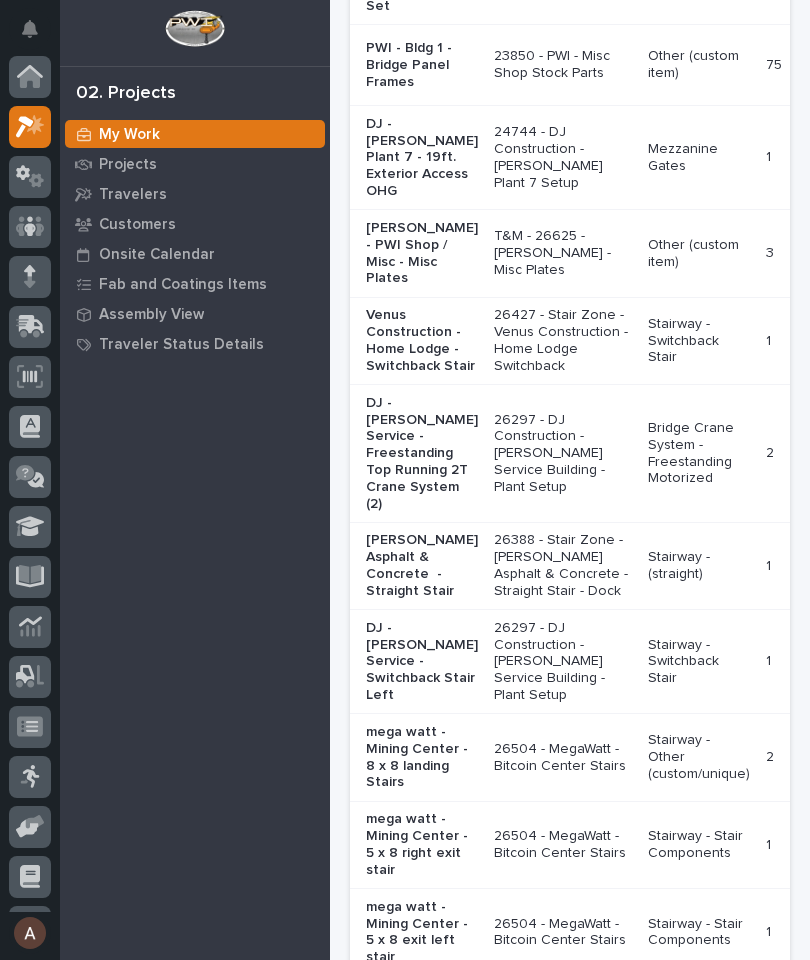 scroll, scrollTop: 0, scrollLeft: 0, axis: both 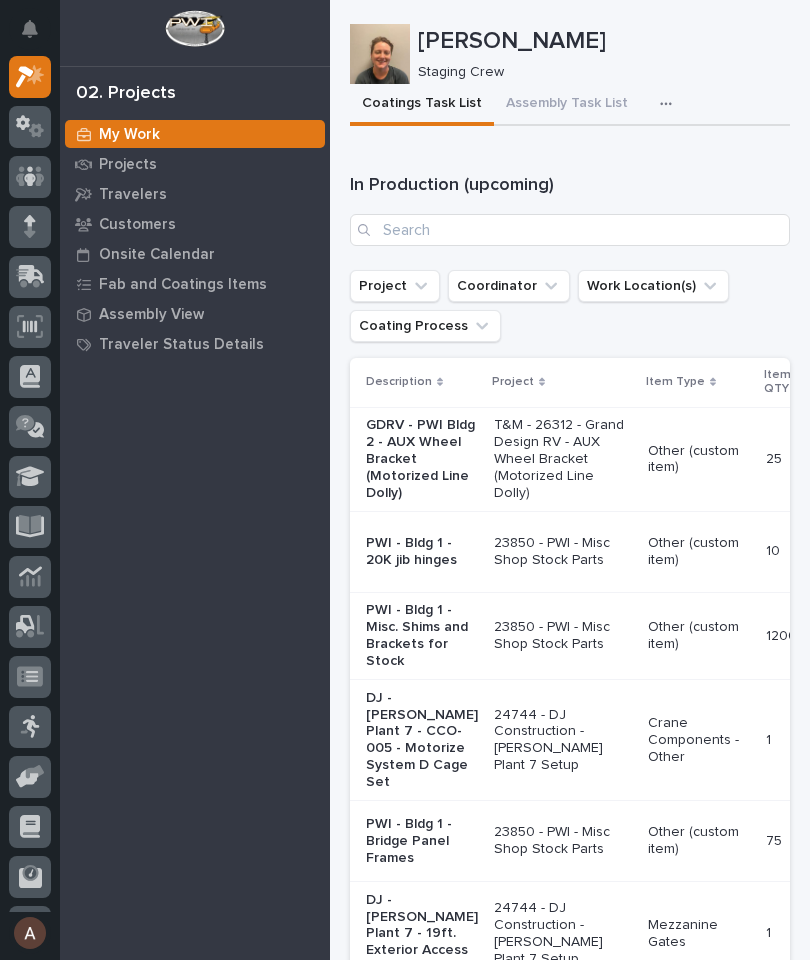 click 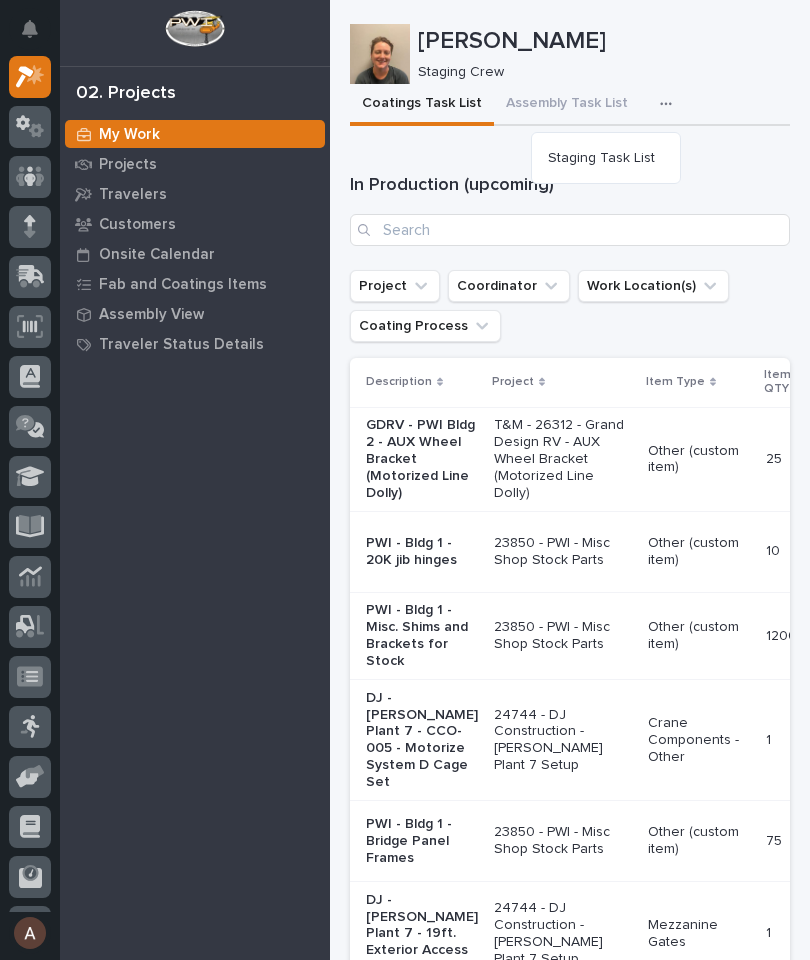 click on "Staging Task List" at bounding box center [601, 158] 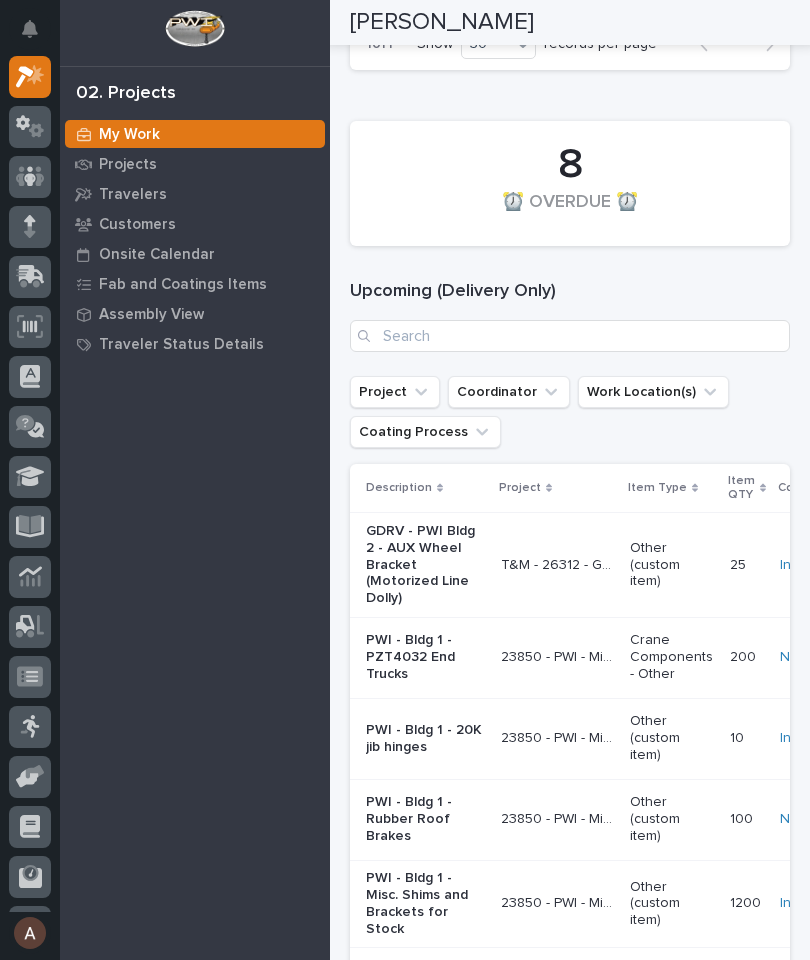 scroll, scrollTop: 1707, scrollLeft: 0, axis: vertical 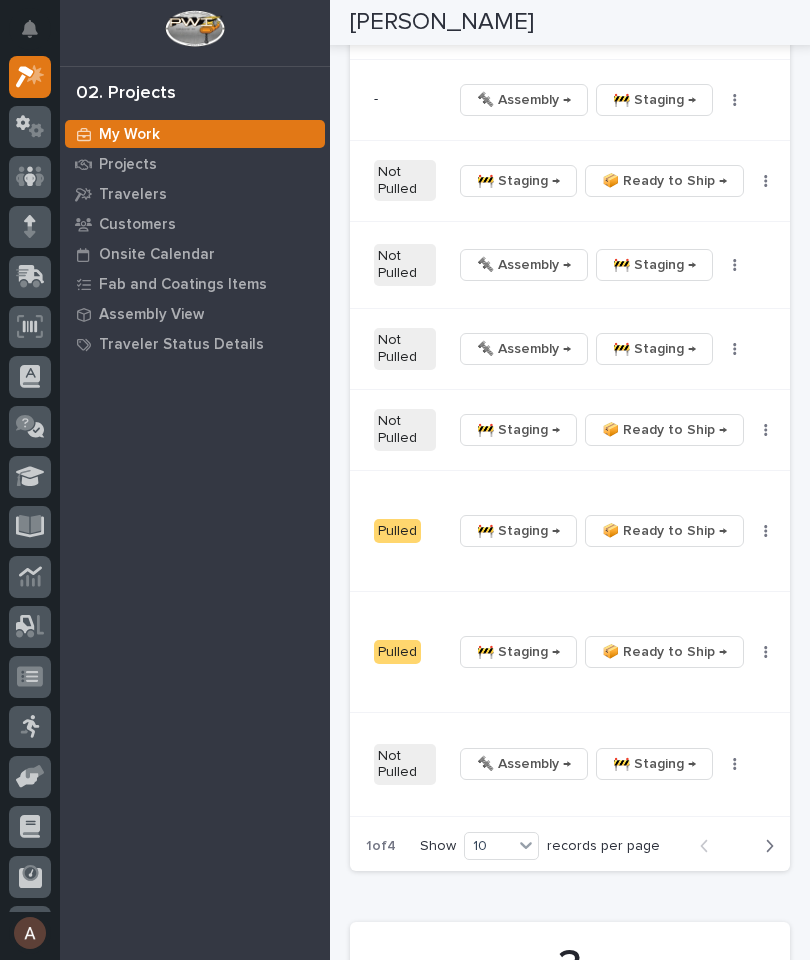 click at bounding box center (765, 846) 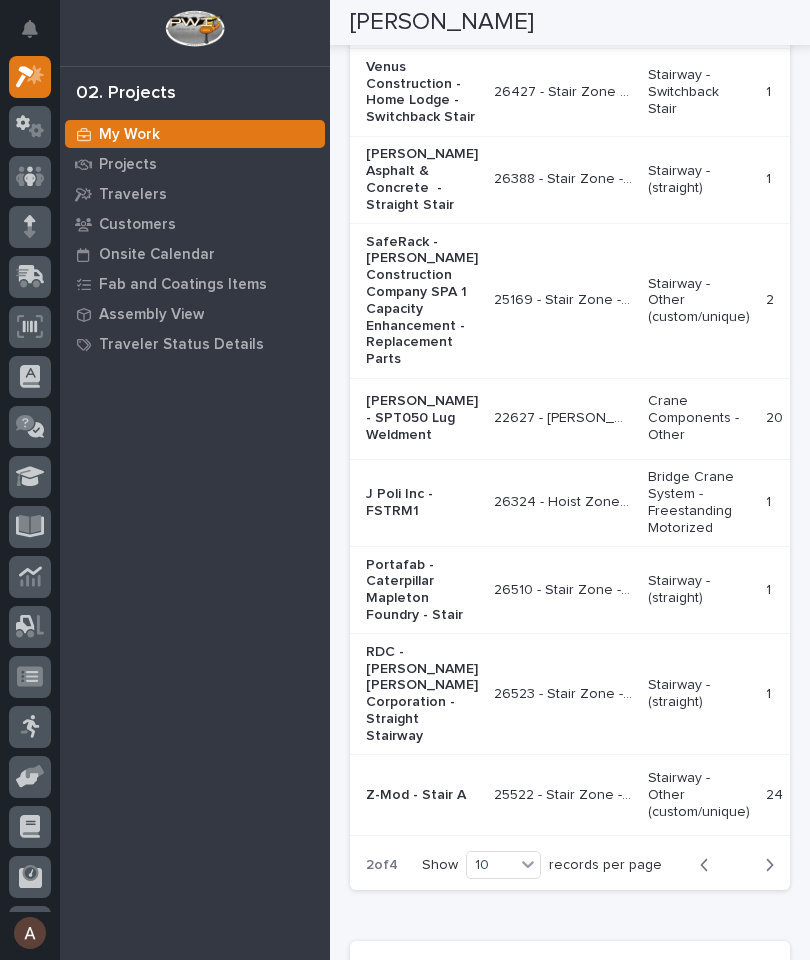 scroll, scrollTop: 0, scrollLeft: 0, axis: both 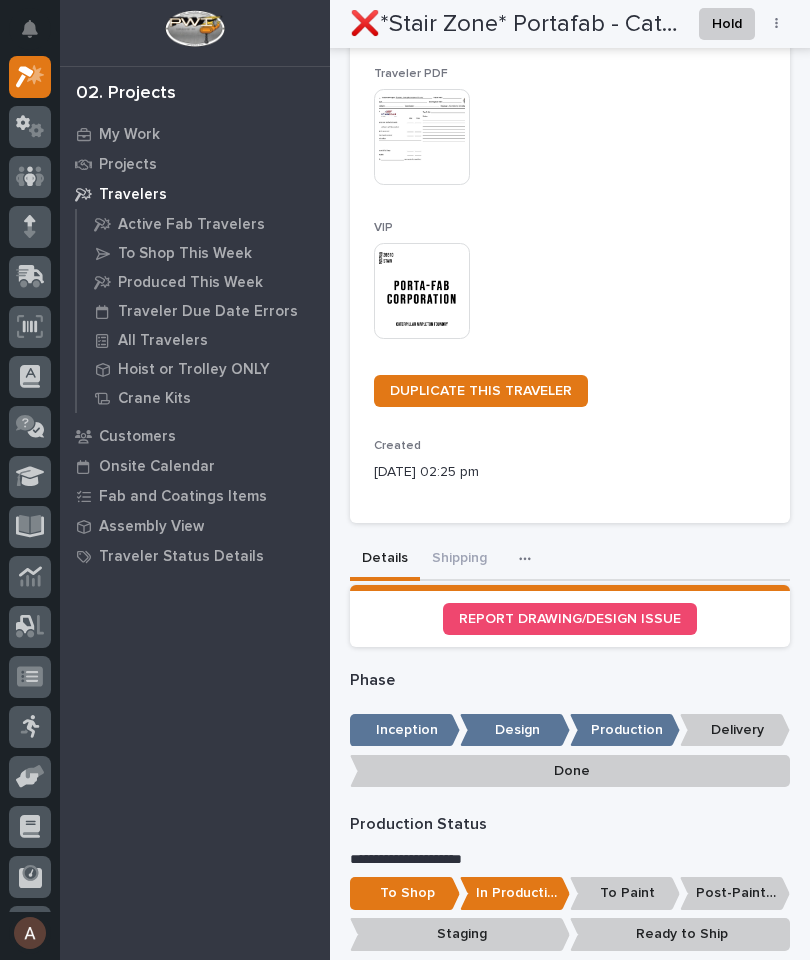 click on "Shipping" at bounding box center (459, 560) 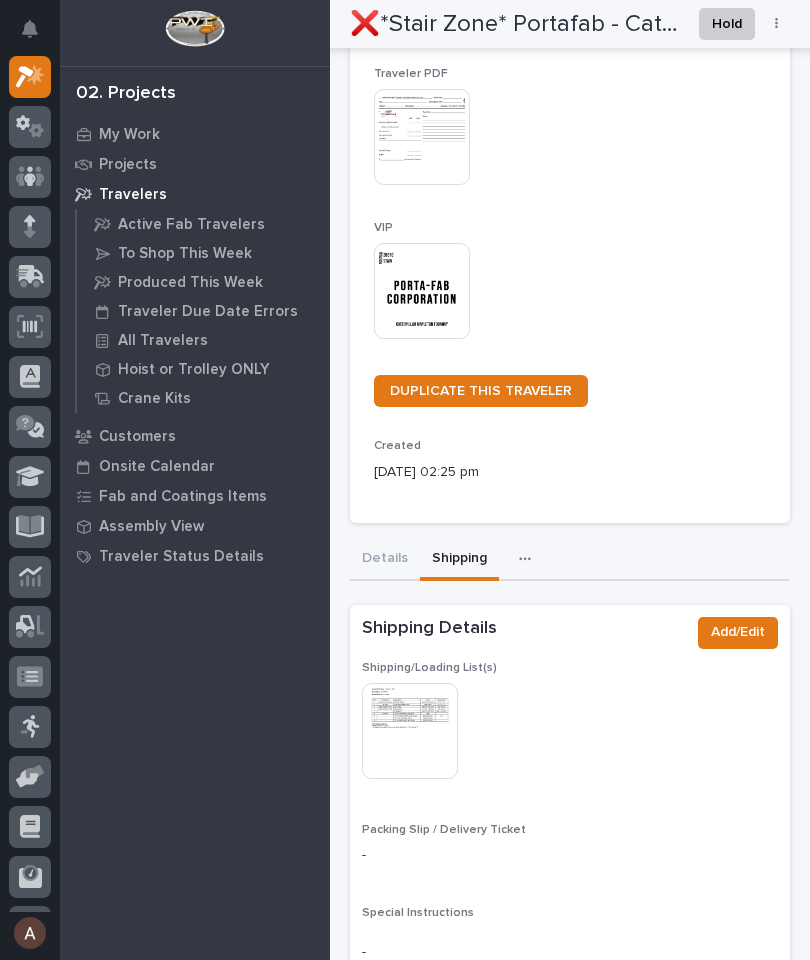 click at bounding box center [410, 731] 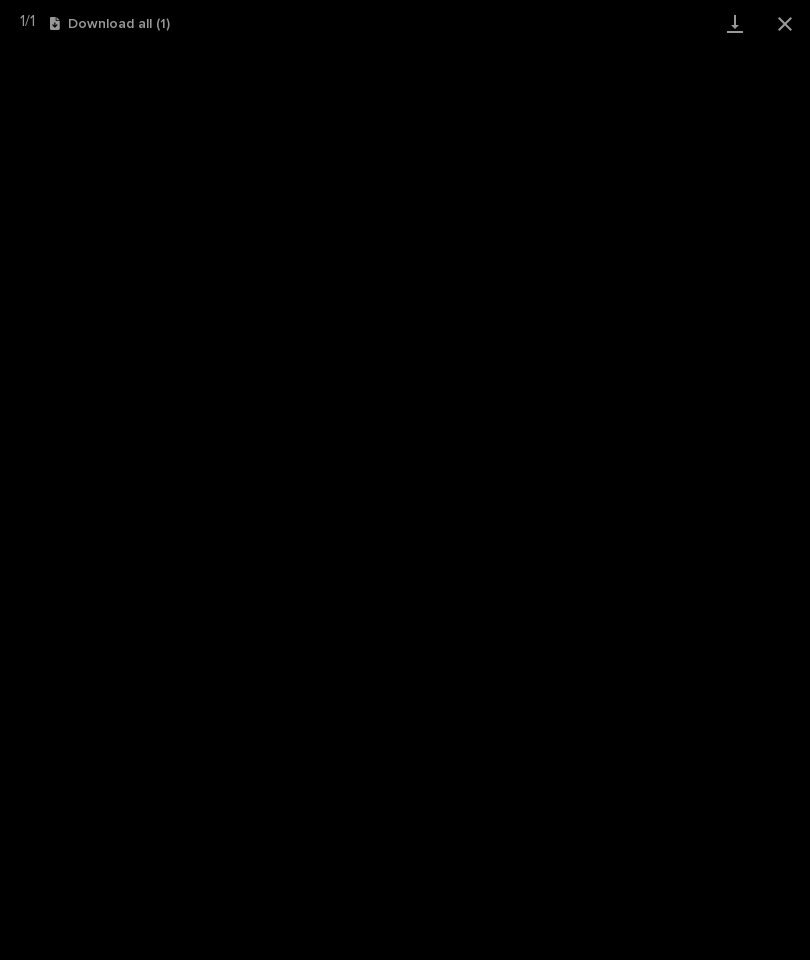 click at bounding box center (735, 23) 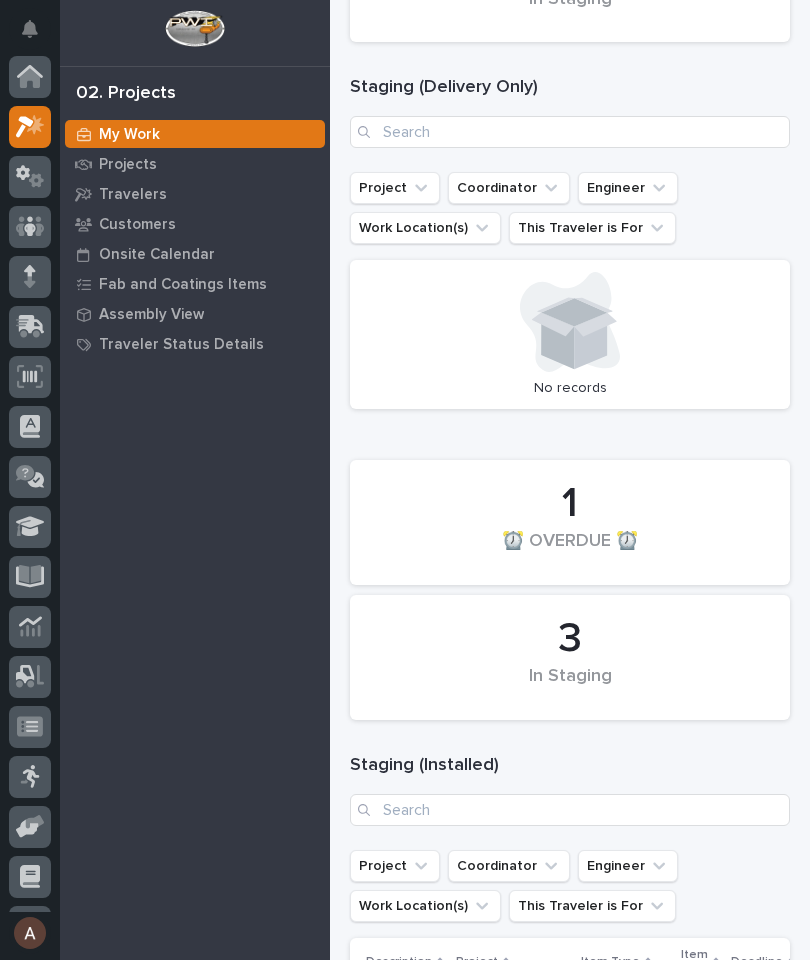 scroll, scrollTop: 0, scrollLeft: 0, axis: both 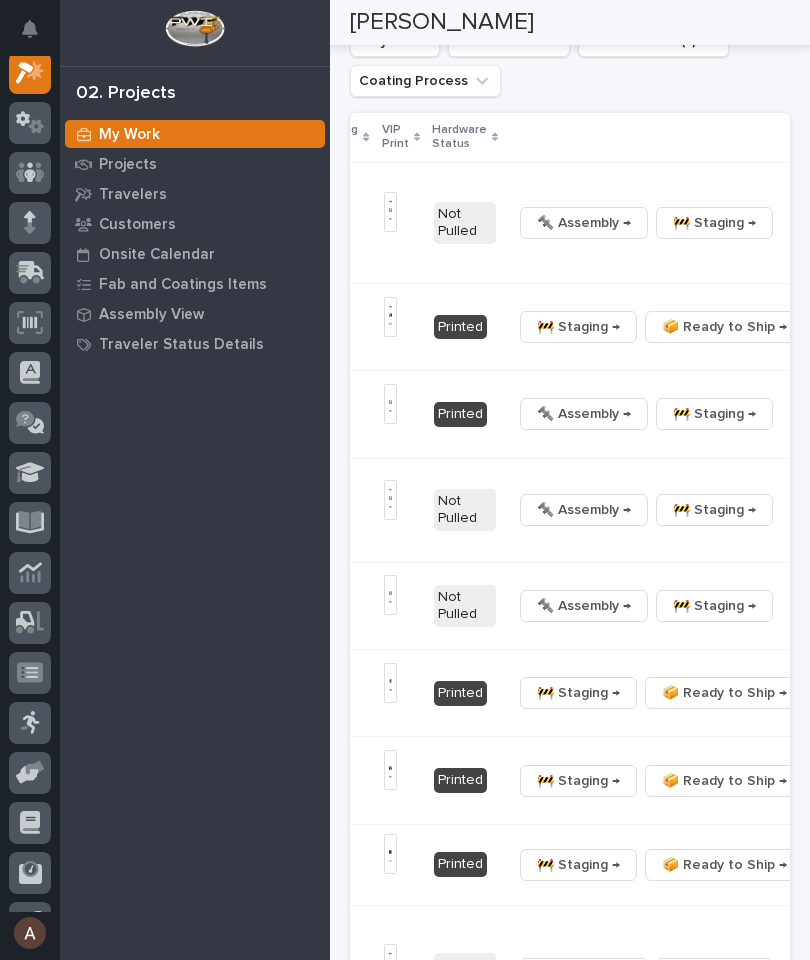 click 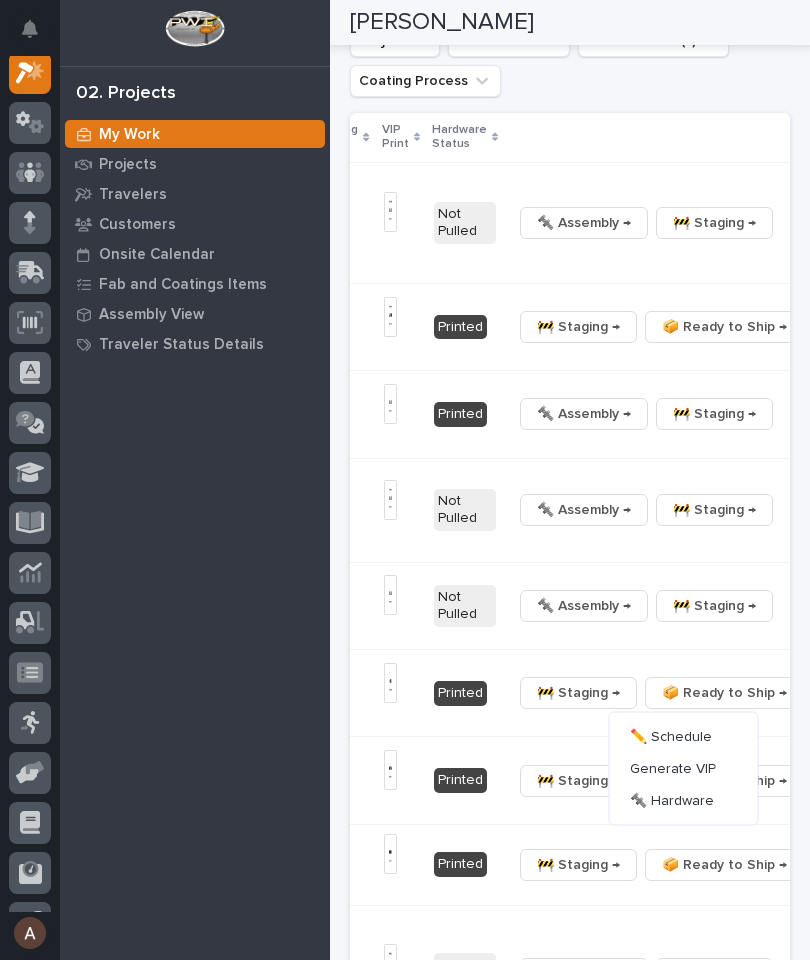 click on "🔩 Hardware" at bounding box center [672, 800] 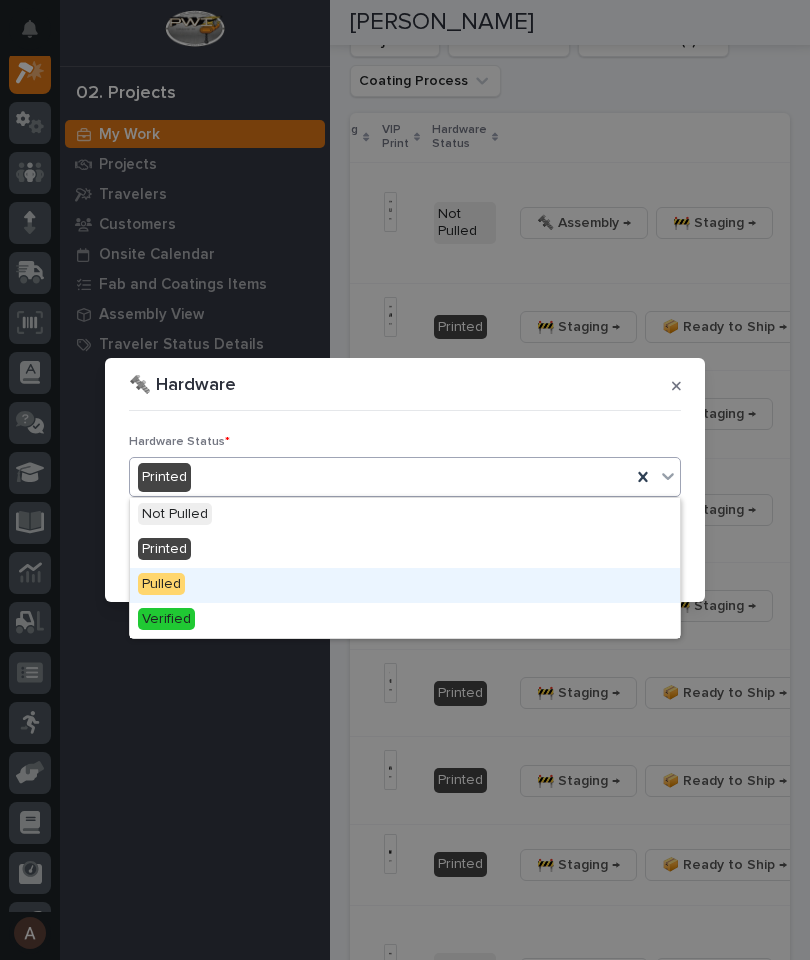 click on "Pulled" at bounding box center [405, 585] 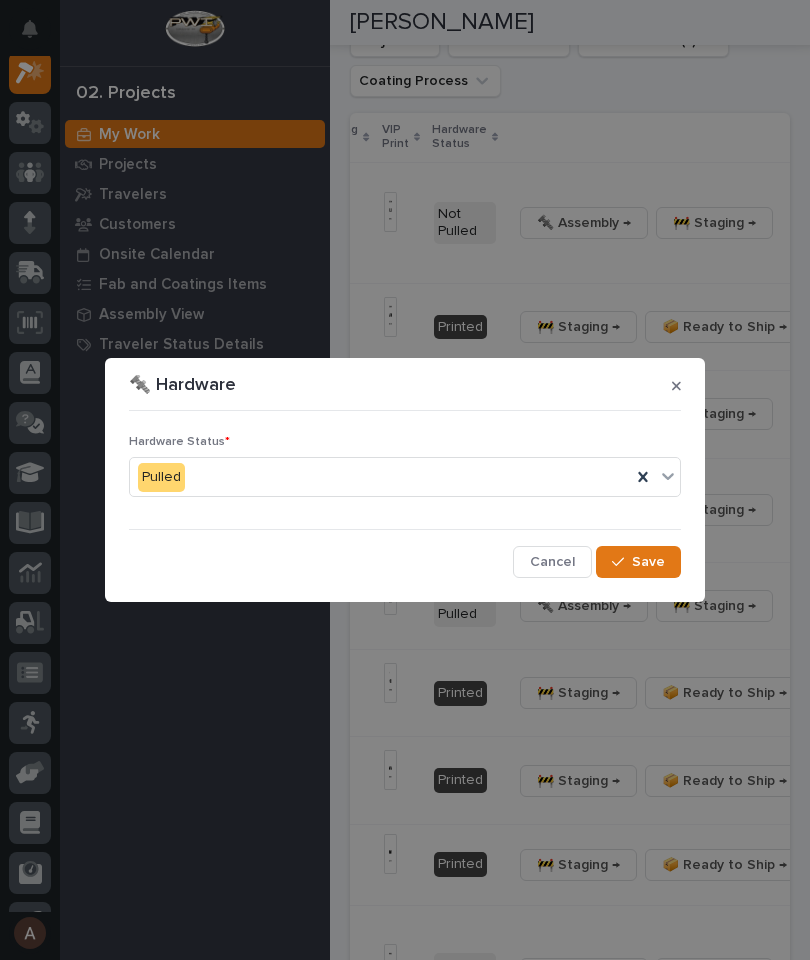 click on "Save" at bounding box center (648, 562) 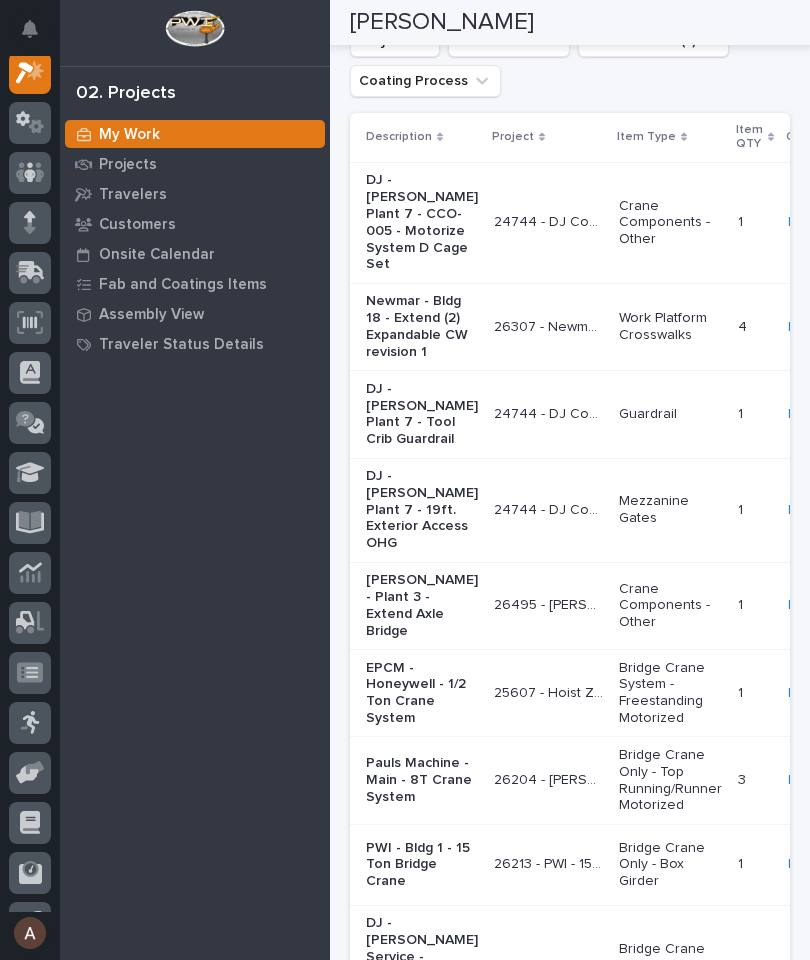 scroll, scrollTop: 0, scrollLeft: 0, axis: both 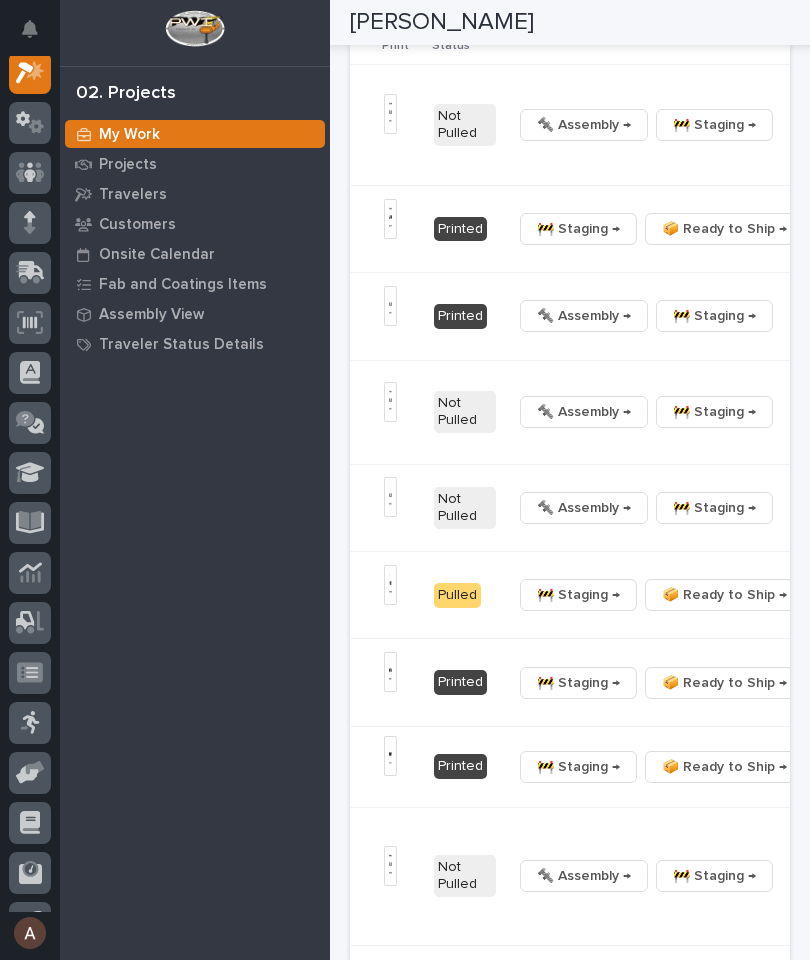 click 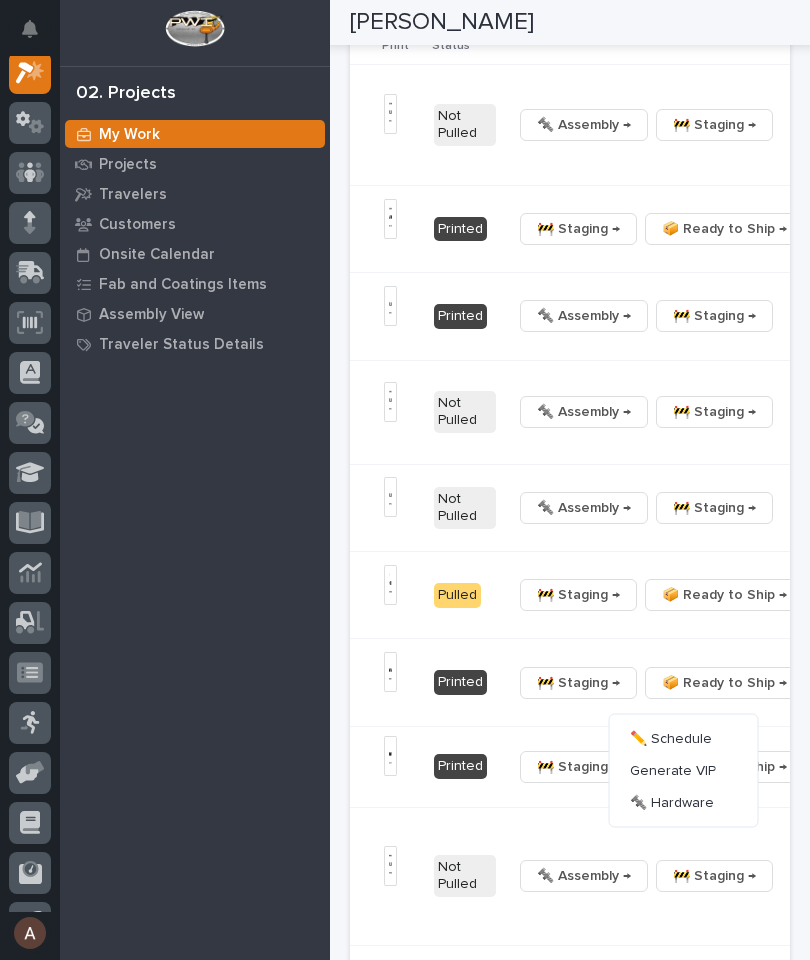 click on "🔩 Hardware" at bounding box center (672, 802) 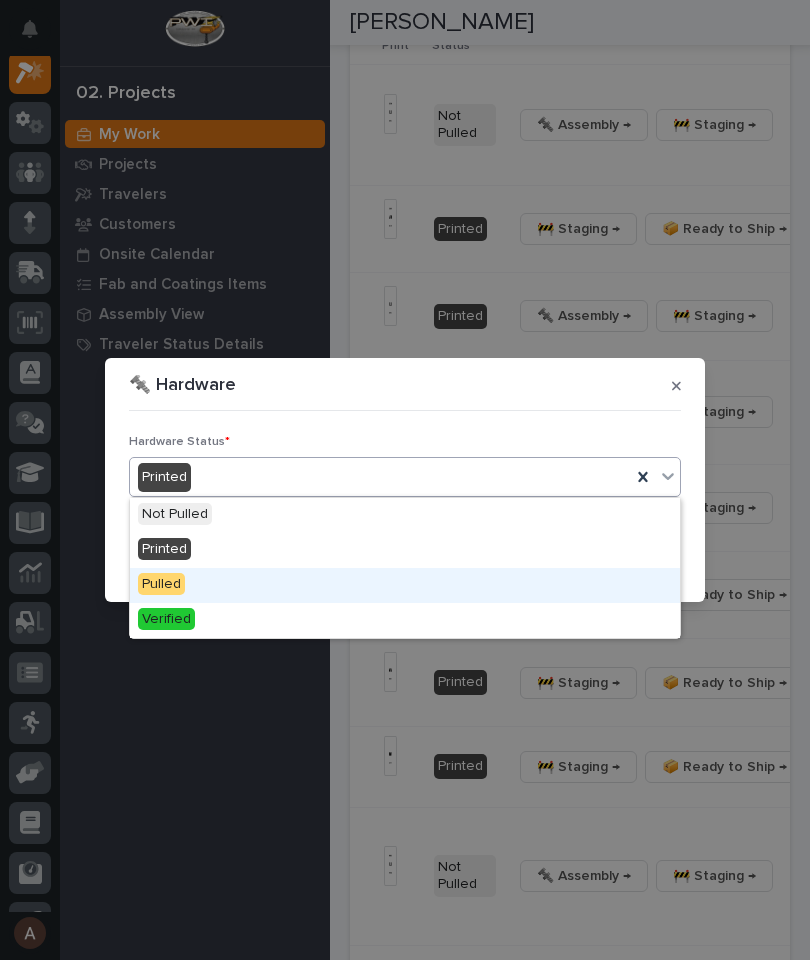 click on "Pulled" at bounding box center [405, 585] 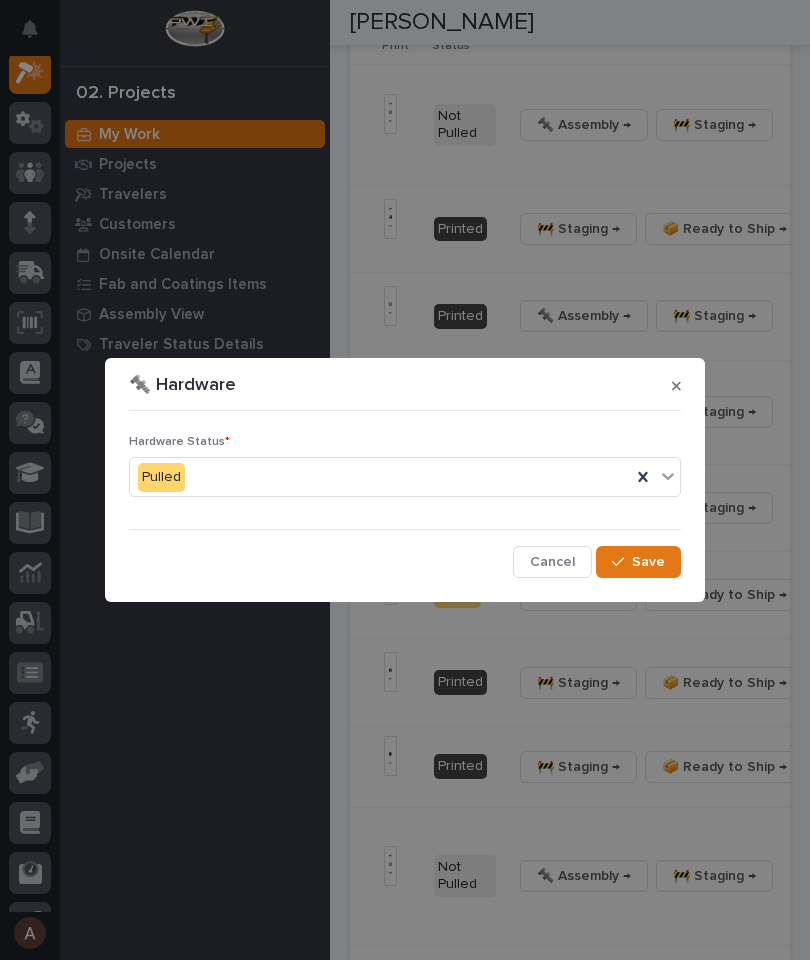 click on "Save" at bounding box center (648, 562) 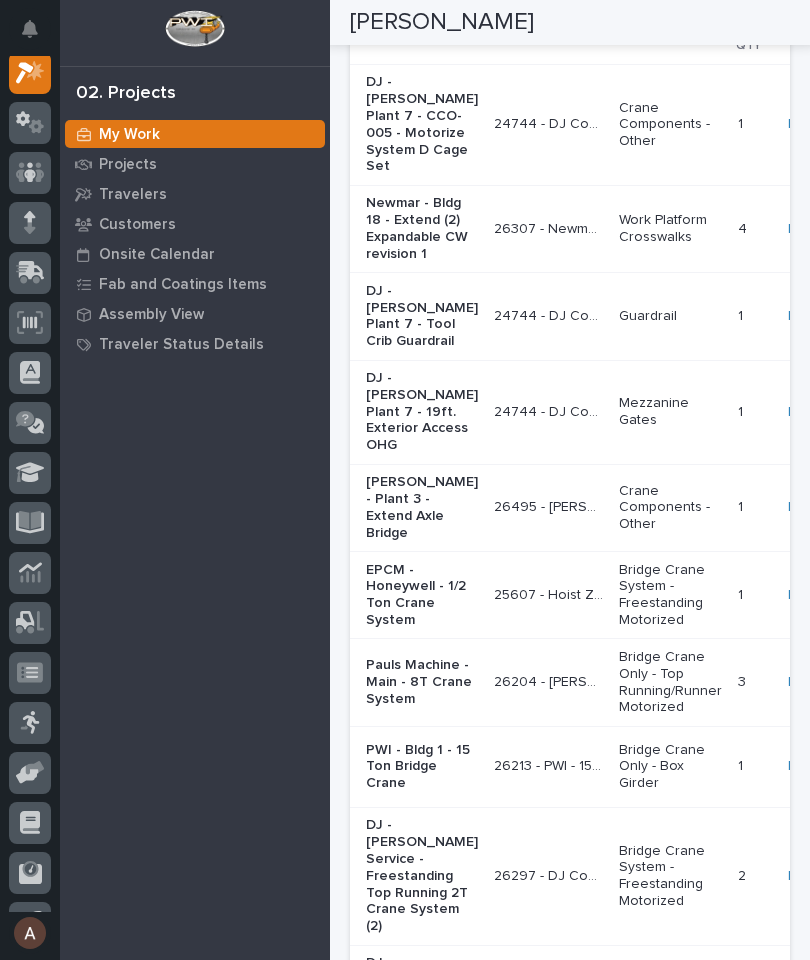 scroll, scrollTop: 0, scrollLeft: 0, axis: both 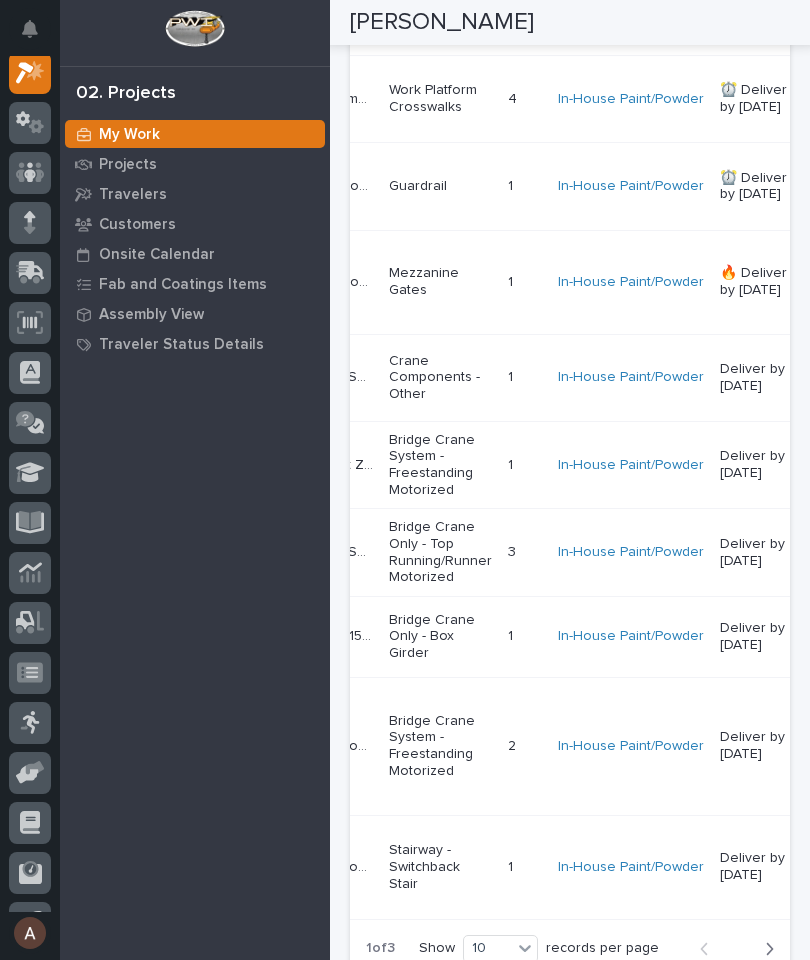 click on "Next" at bounding box center [763, 949] 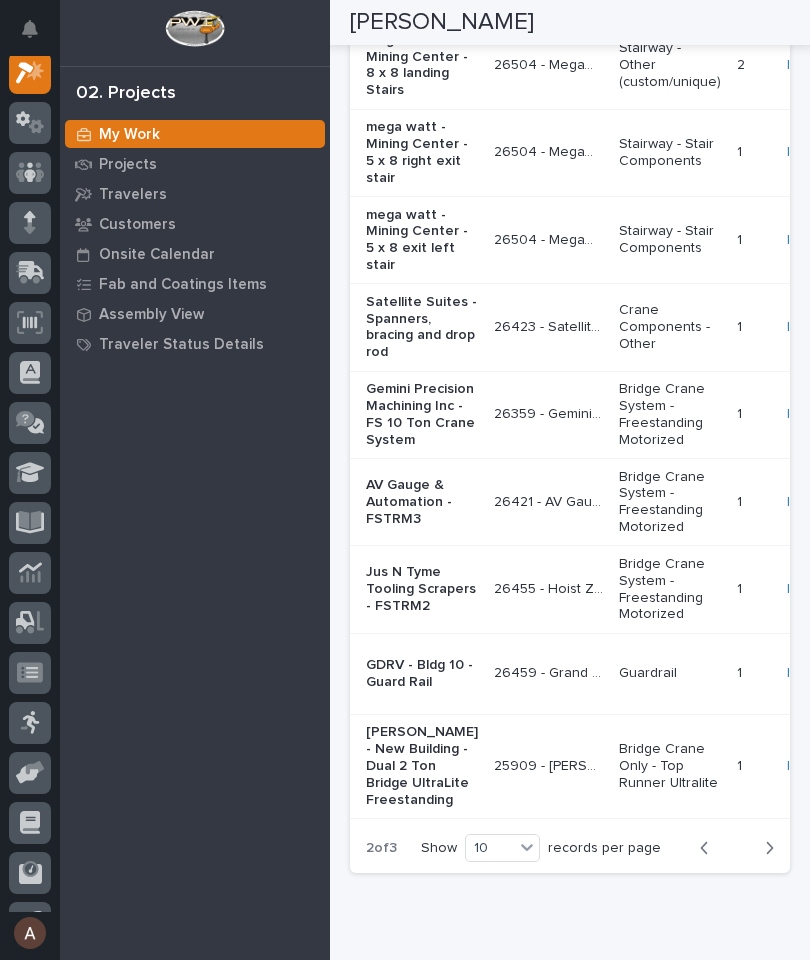 scroll, scrollTop: 0, scrollLeft: 0, axis: both 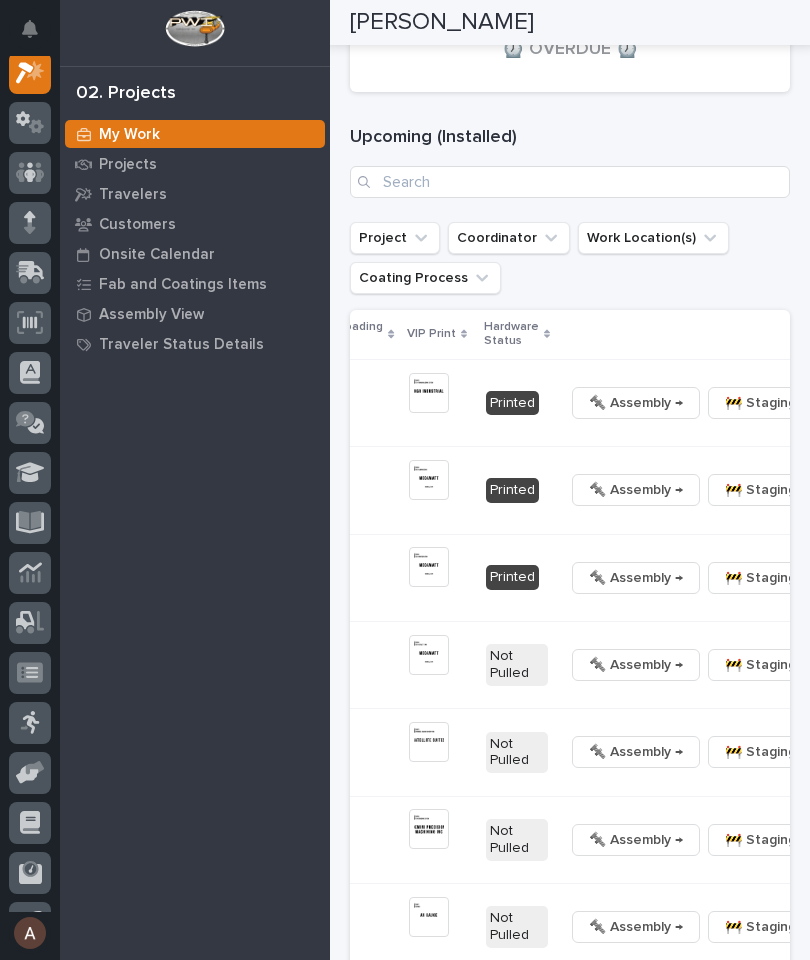 click at bounding box center (847, 490) 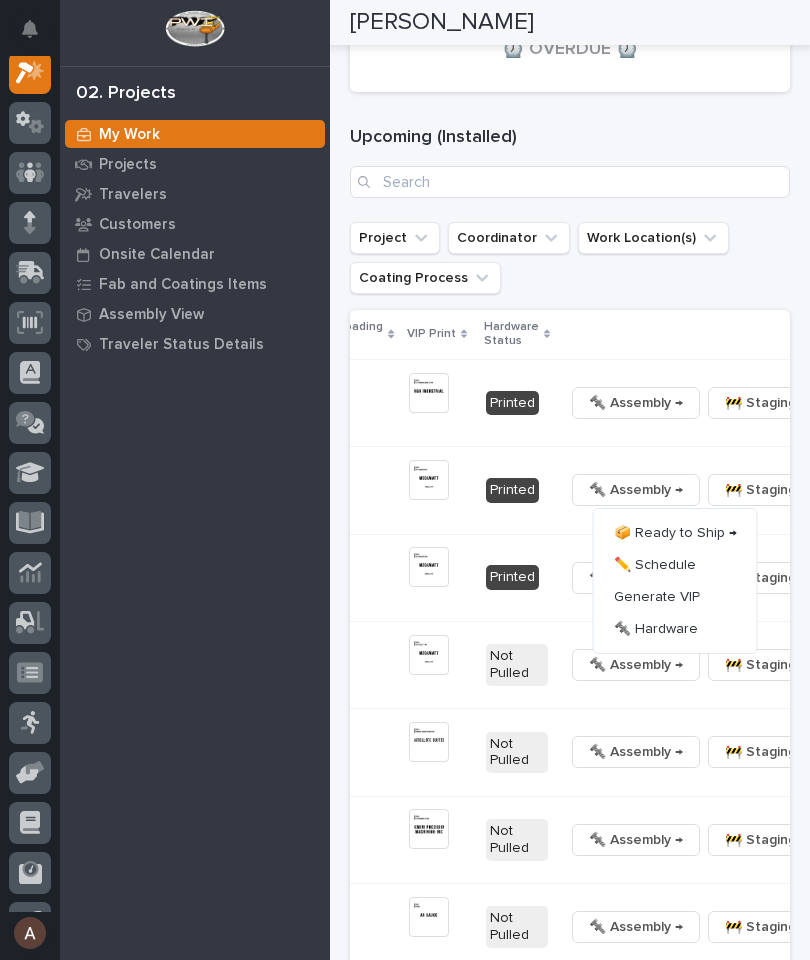 click on "🔩 Hardware" at bounding box center (656, 629) 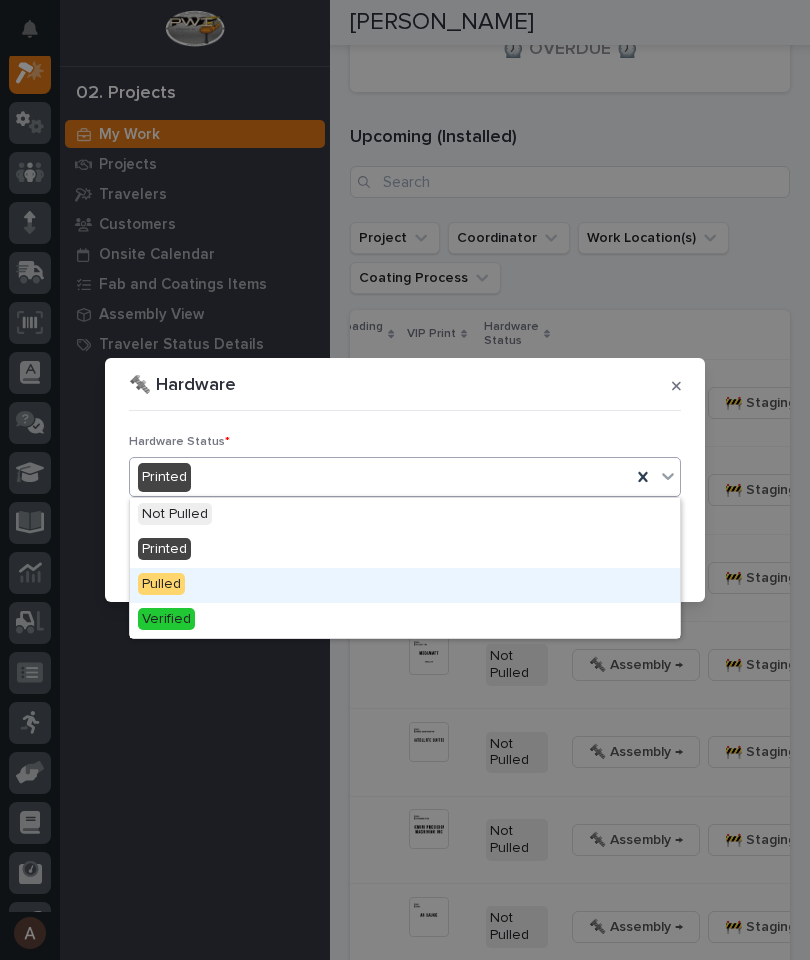 click on "Pulled" at bounding box center [405, 585] 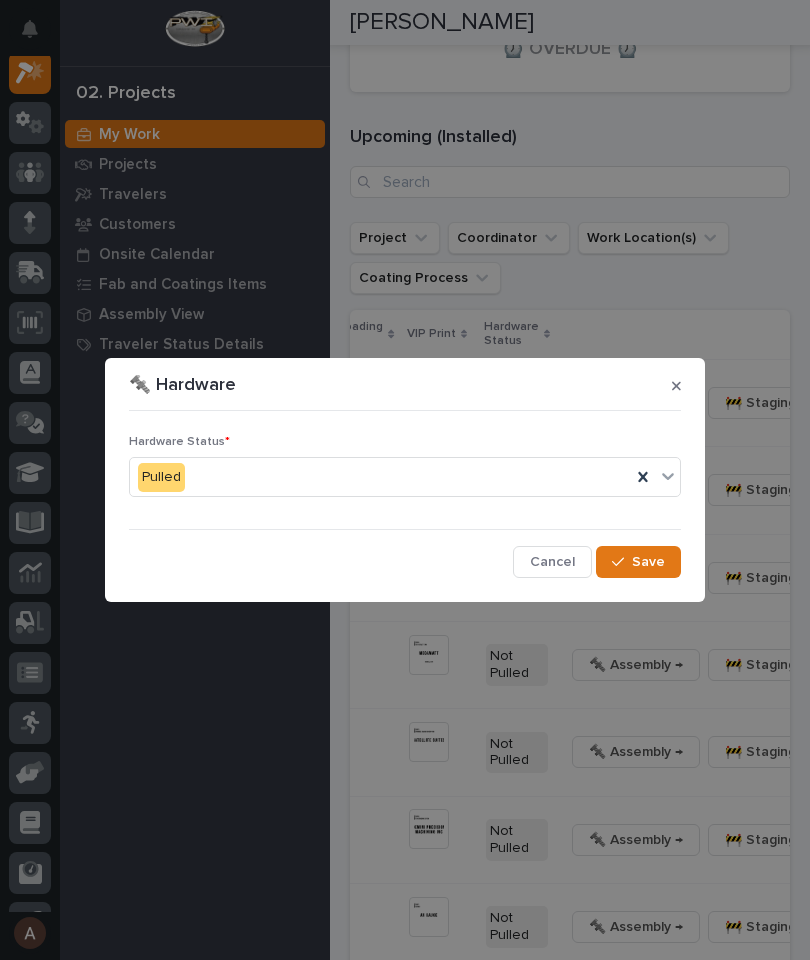 click on "Save" at bounding box center [638, 562] 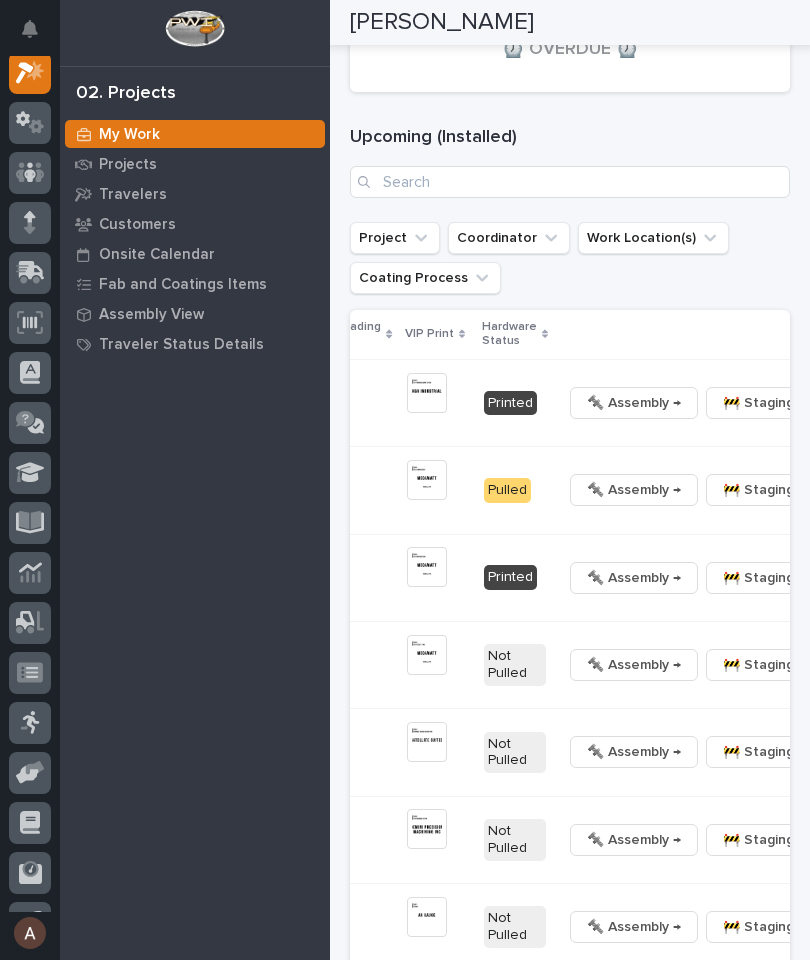 scroll, scrollTop: 0, scrollLeft: 762, axis: horizontal 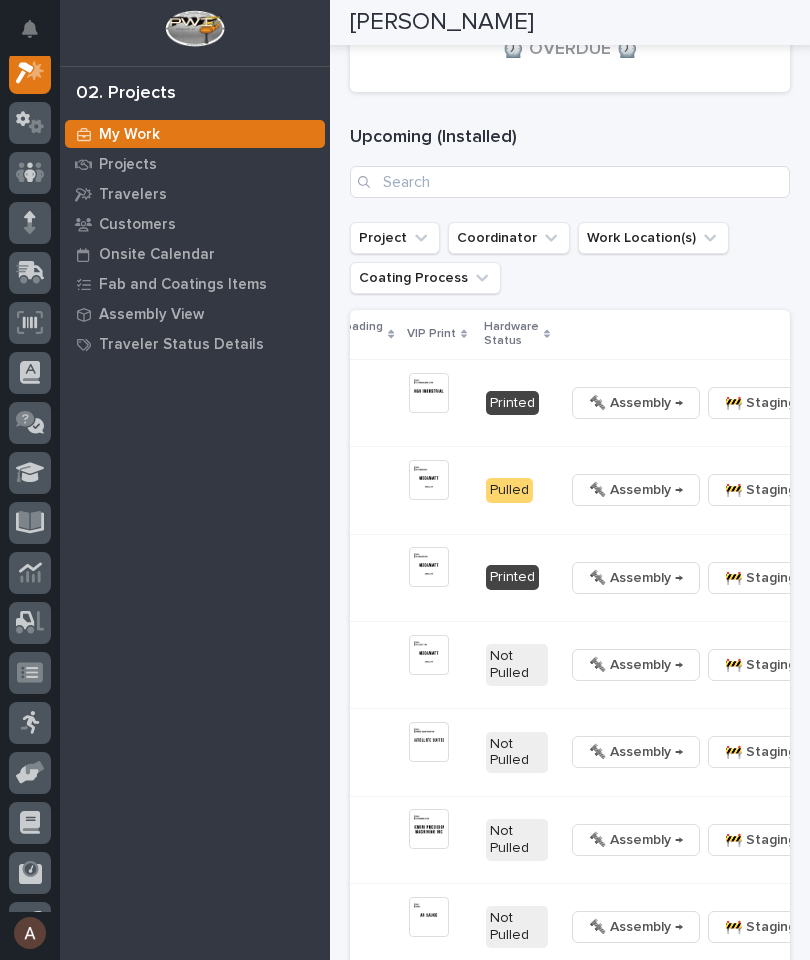 click at bounding box center [847, 578] 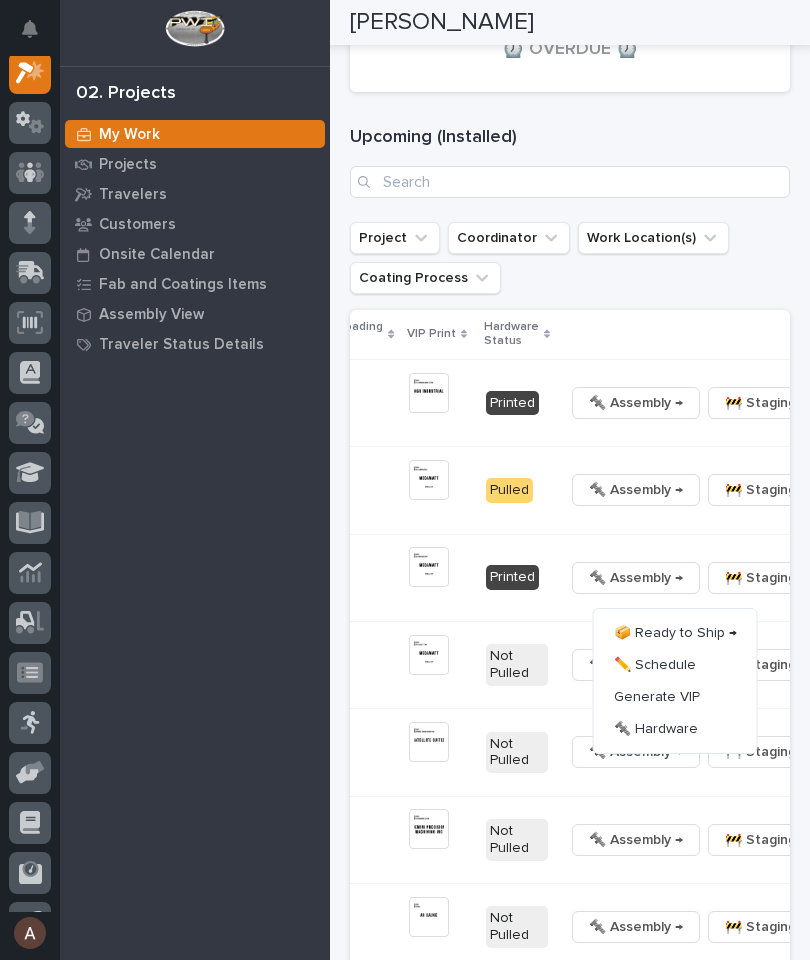 click on "🔩 Hardware" at bounding box center [656, 729] 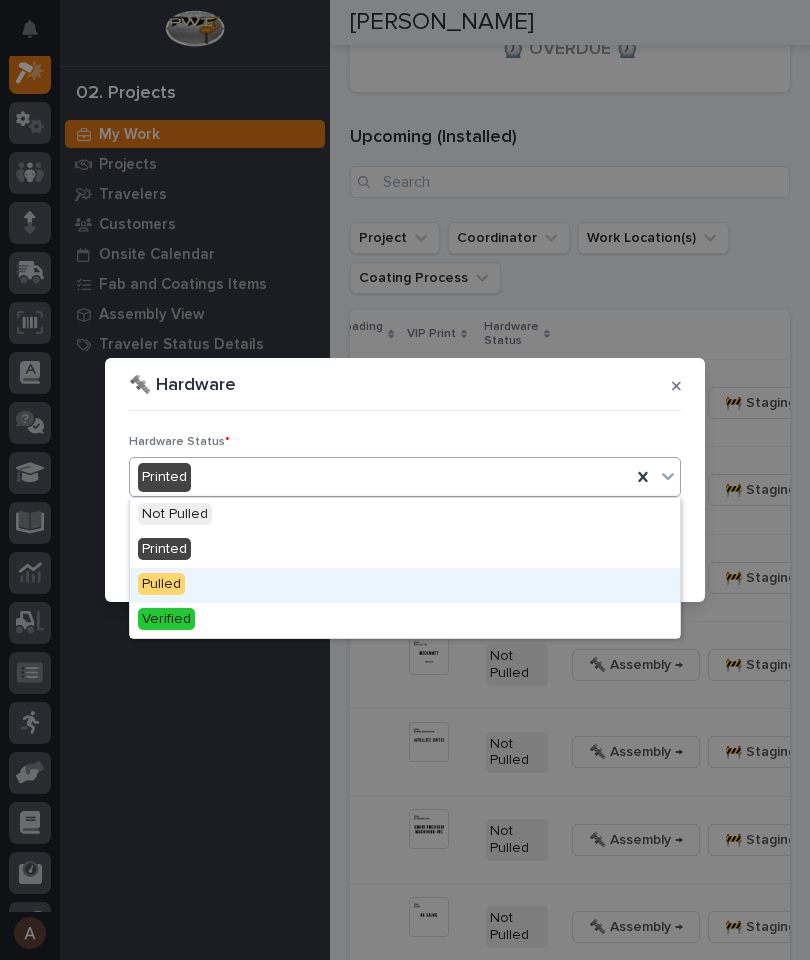 click on "Pulled" at bounding box center [405, 585] 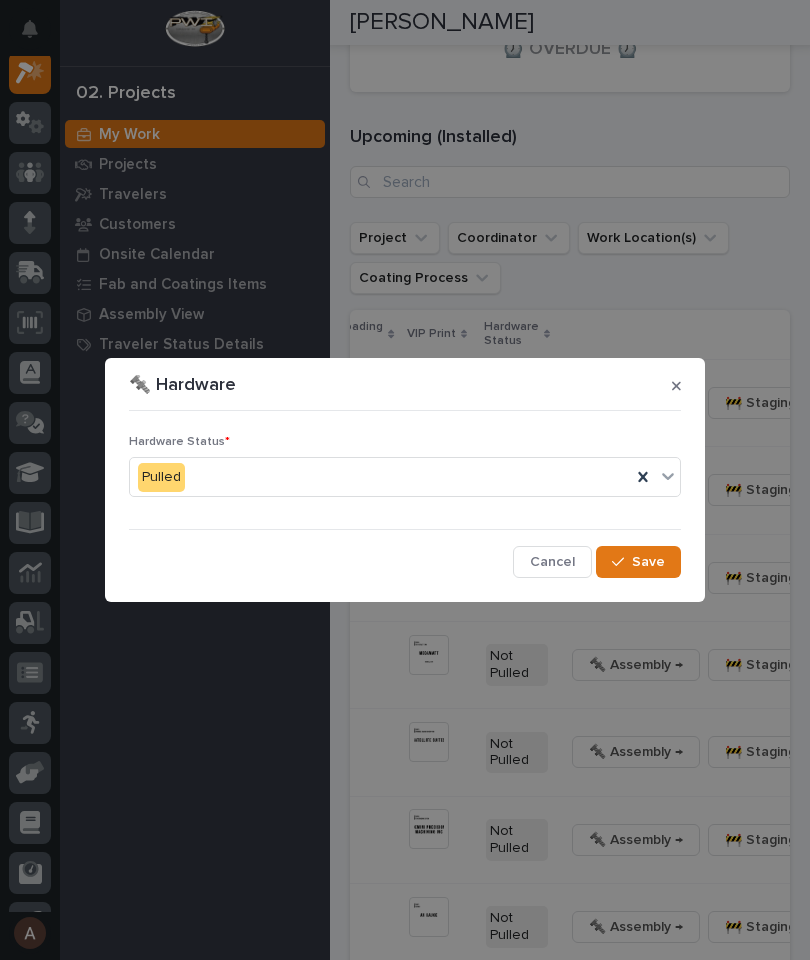 click on "Hardware Status * Pulled Cancel Save" at bounding box center [405, 498] 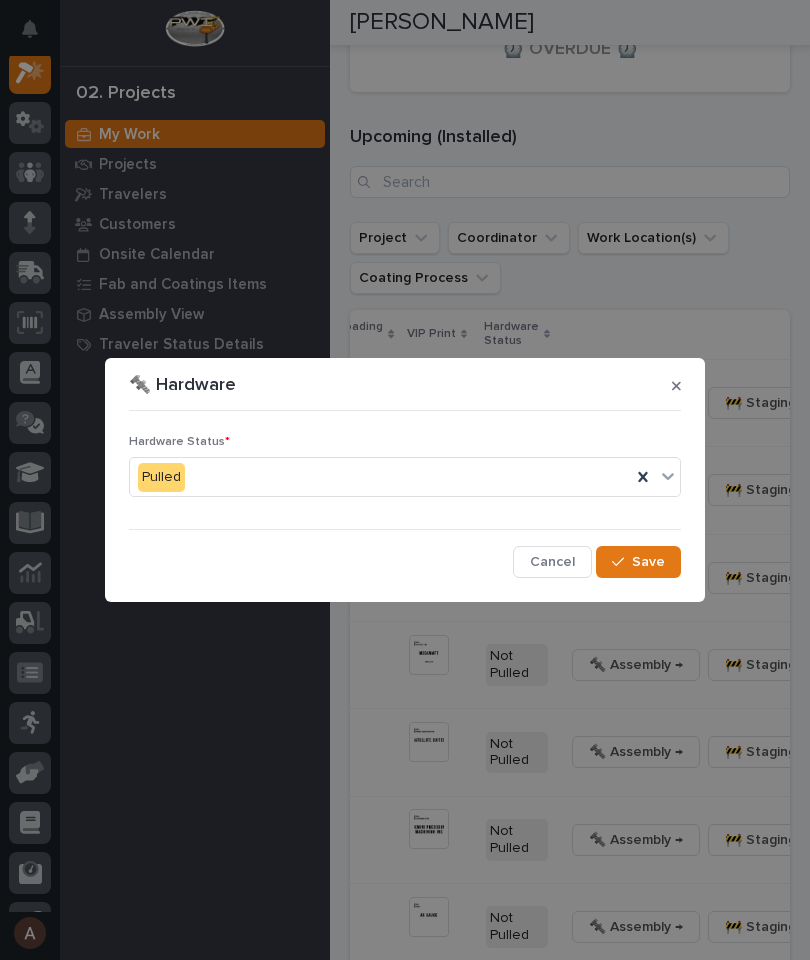 click on "Save" at bounding box center (648, 562) 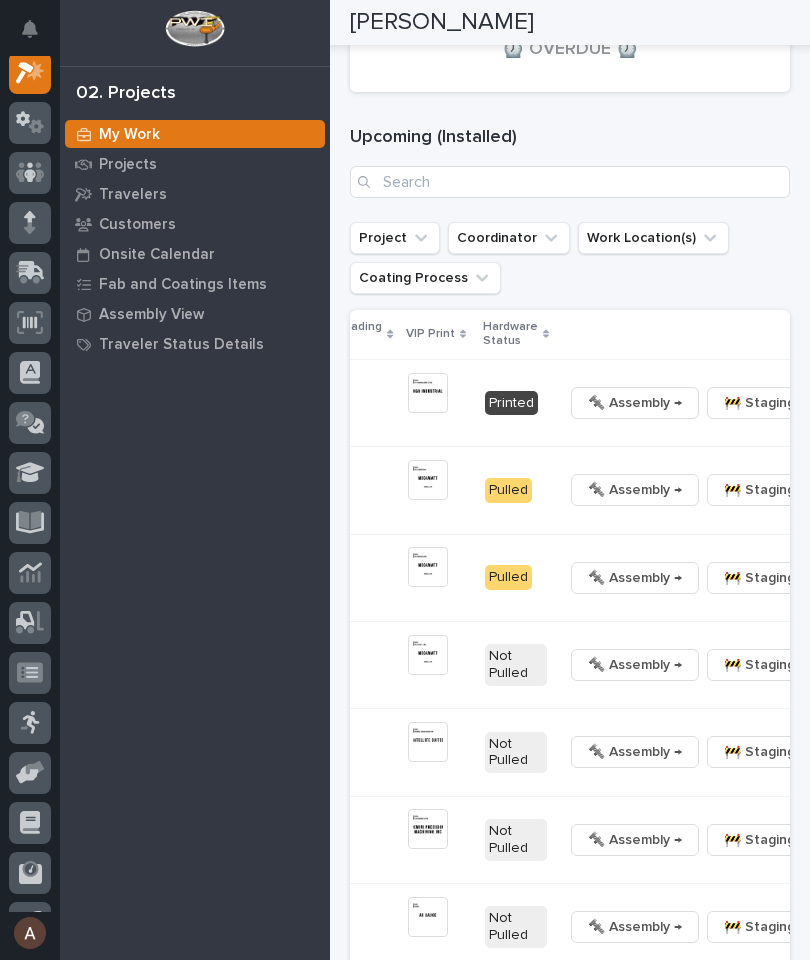 scroll, scrollTop: 0, scrollLeft: 762, axis: horizontal 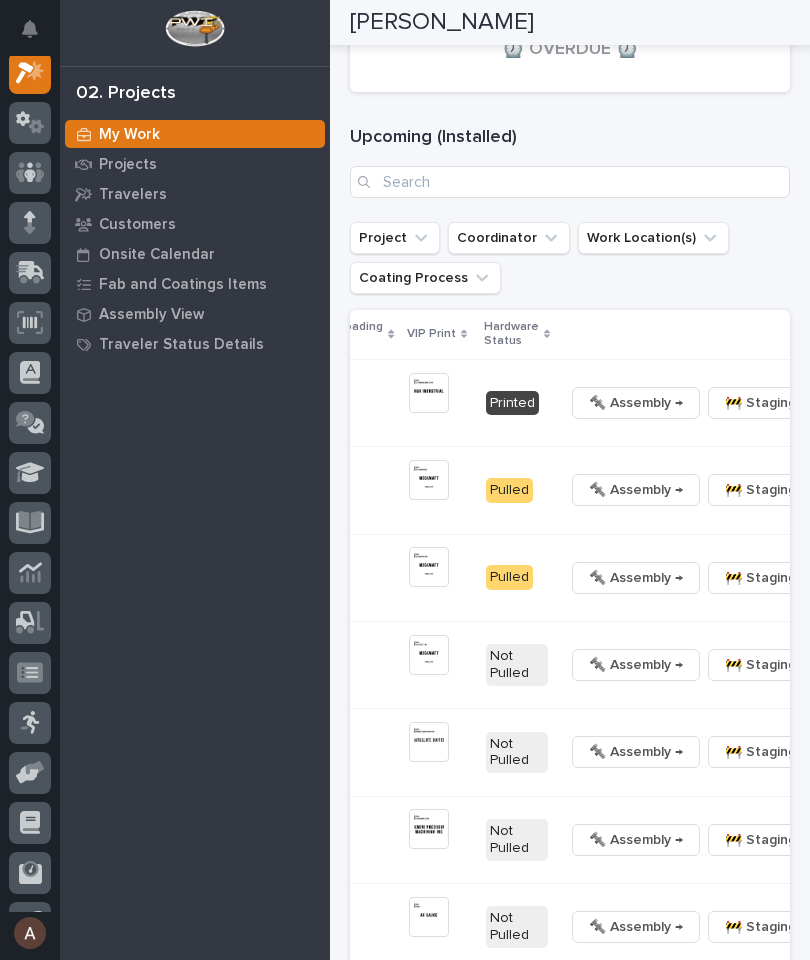 click 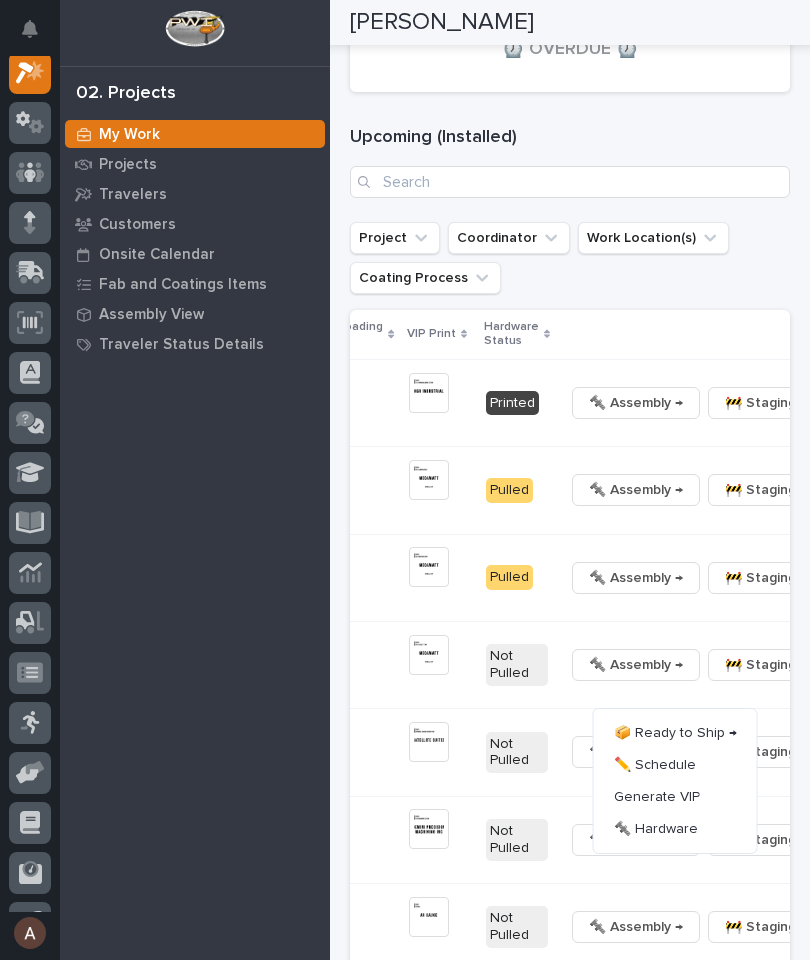 click on "🔩 Hardware" at bounding box center (656, 829) 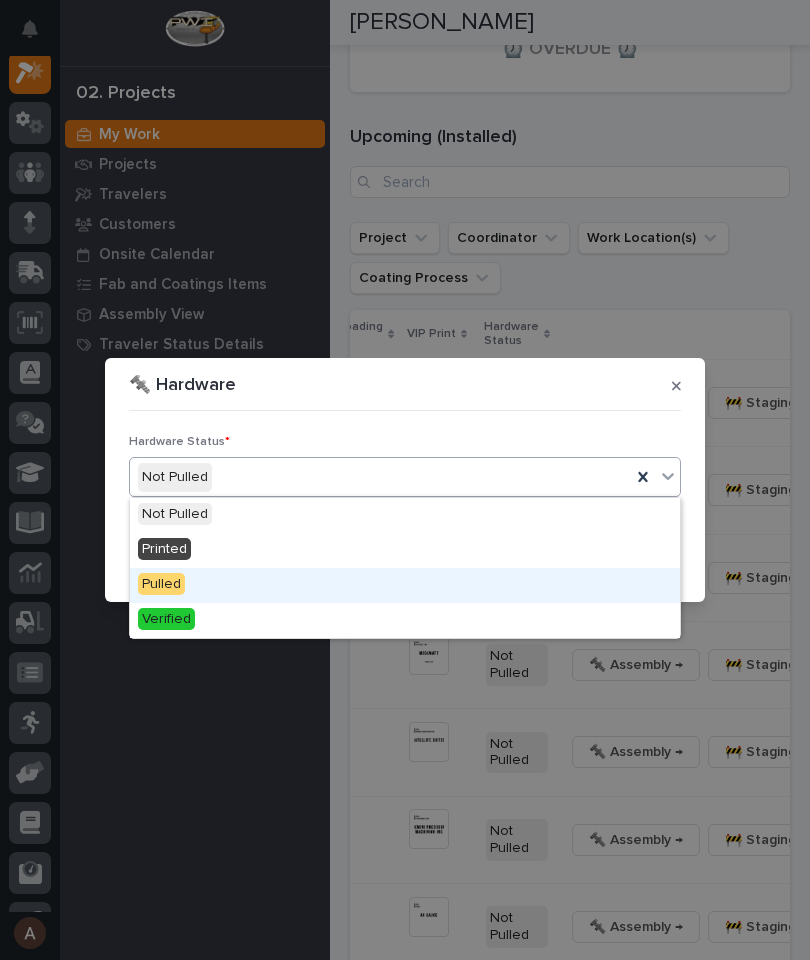 click on "Pulled" at bounding box center [405, 585] 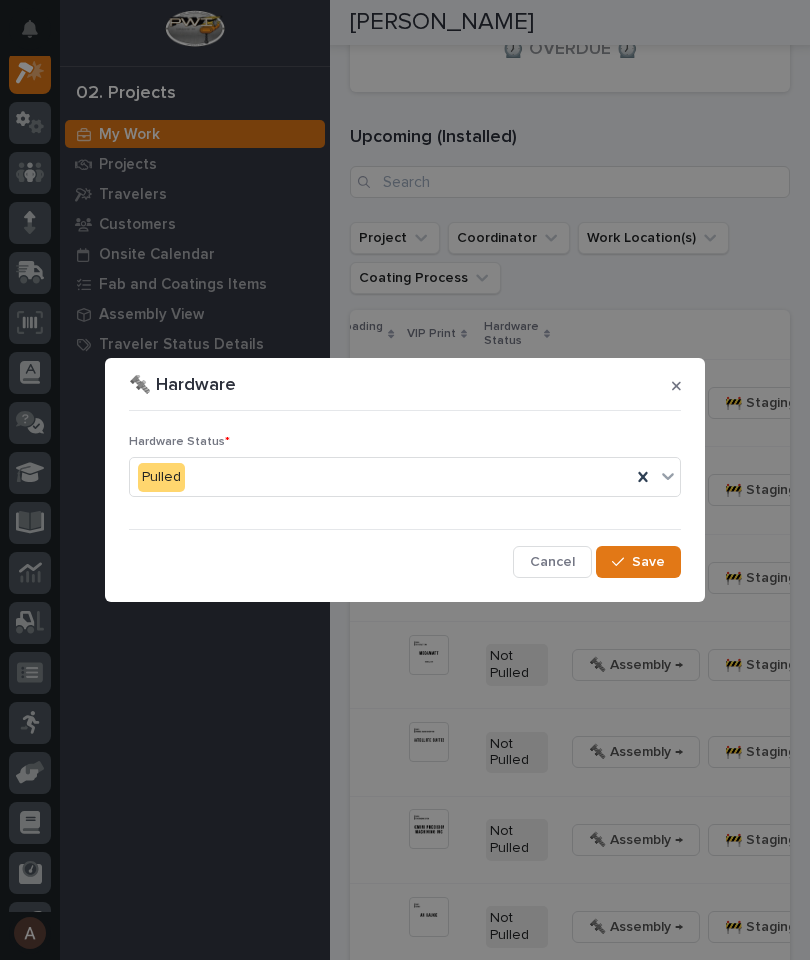 click on "Save" at bounding box center [638, 562] 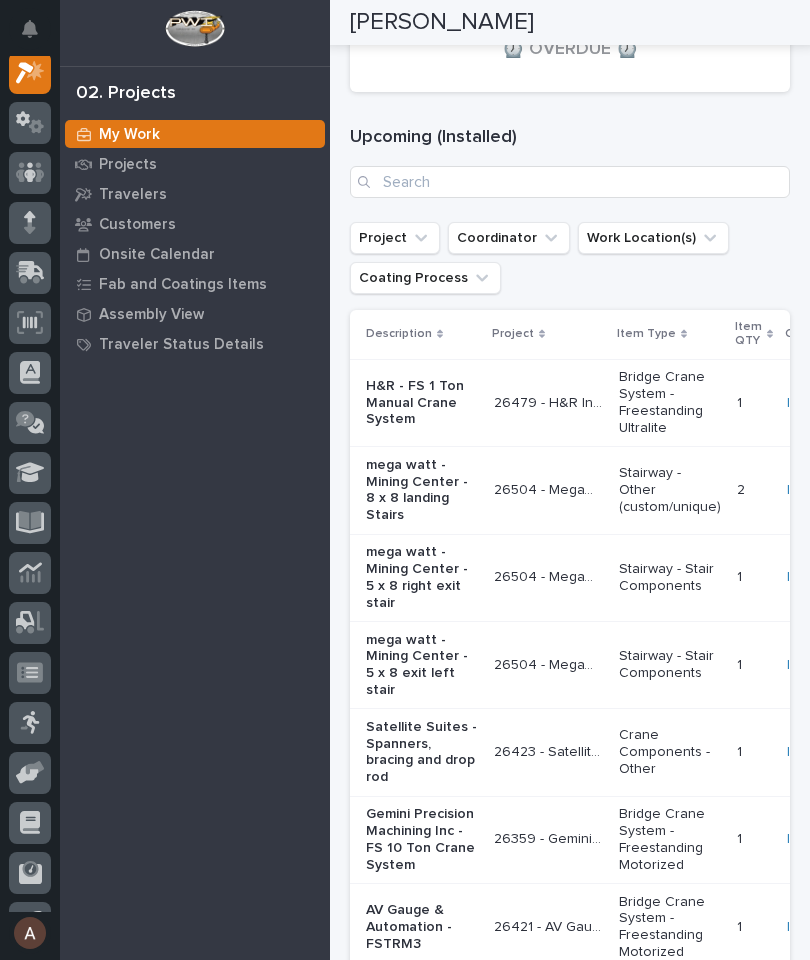scroll, scrollTop: 0, scrollLeft: 0, axis: both 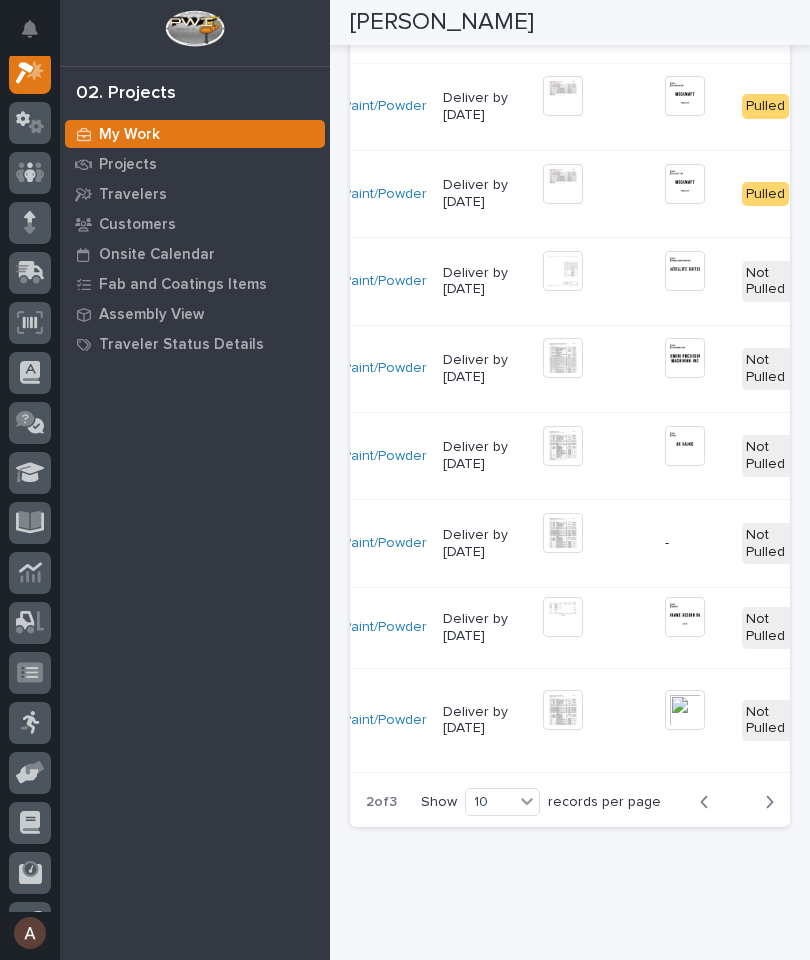 click on "Next" at bounding box center [763, 802] 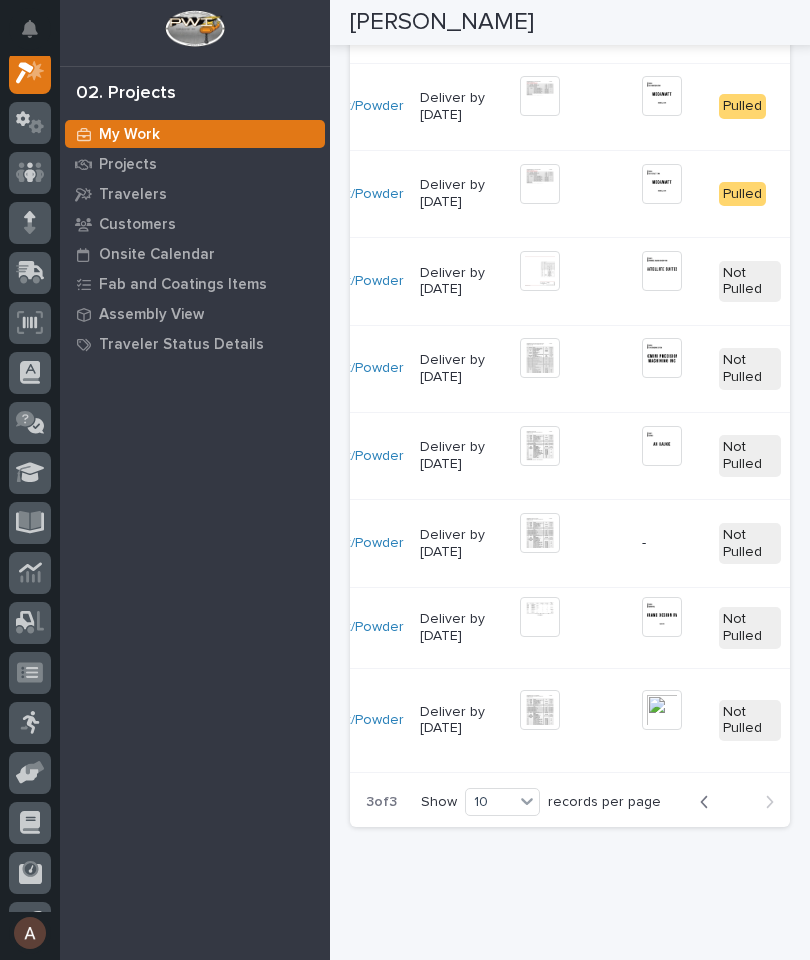 scroll, scrollTop: 0, scrollLeft: 530, axis: horizontal 